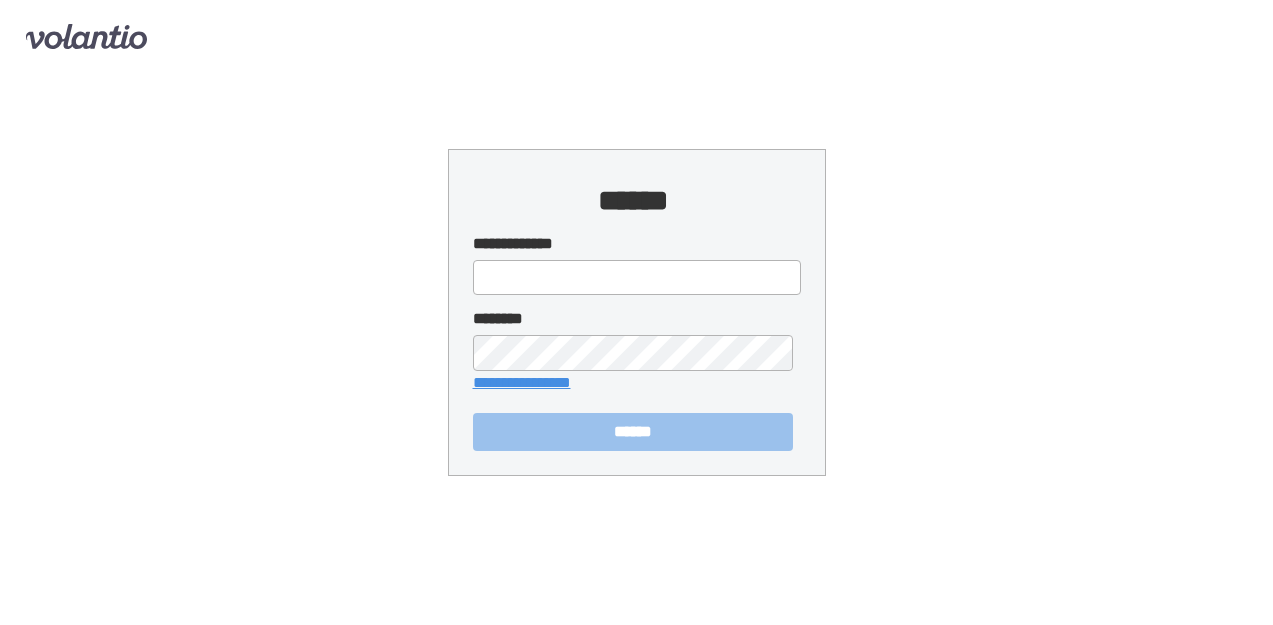 scroll, scrollTop: 0, scrollLeft: 0, axis: both 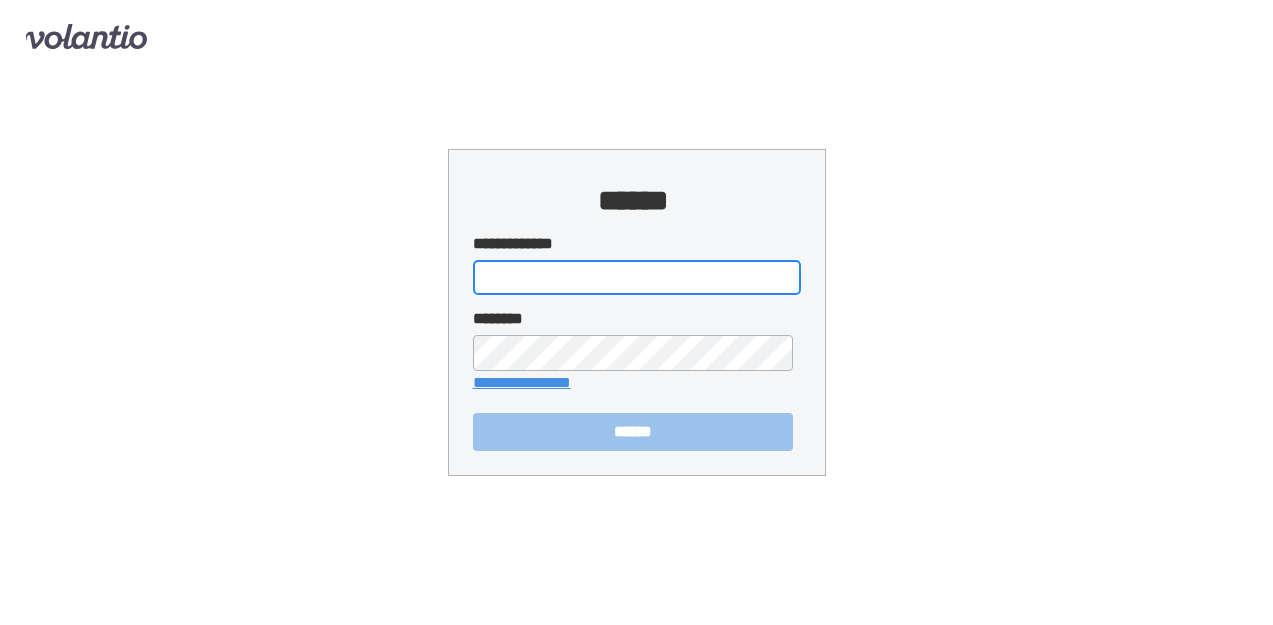 click on "**********" at bounding box center (637, 277) 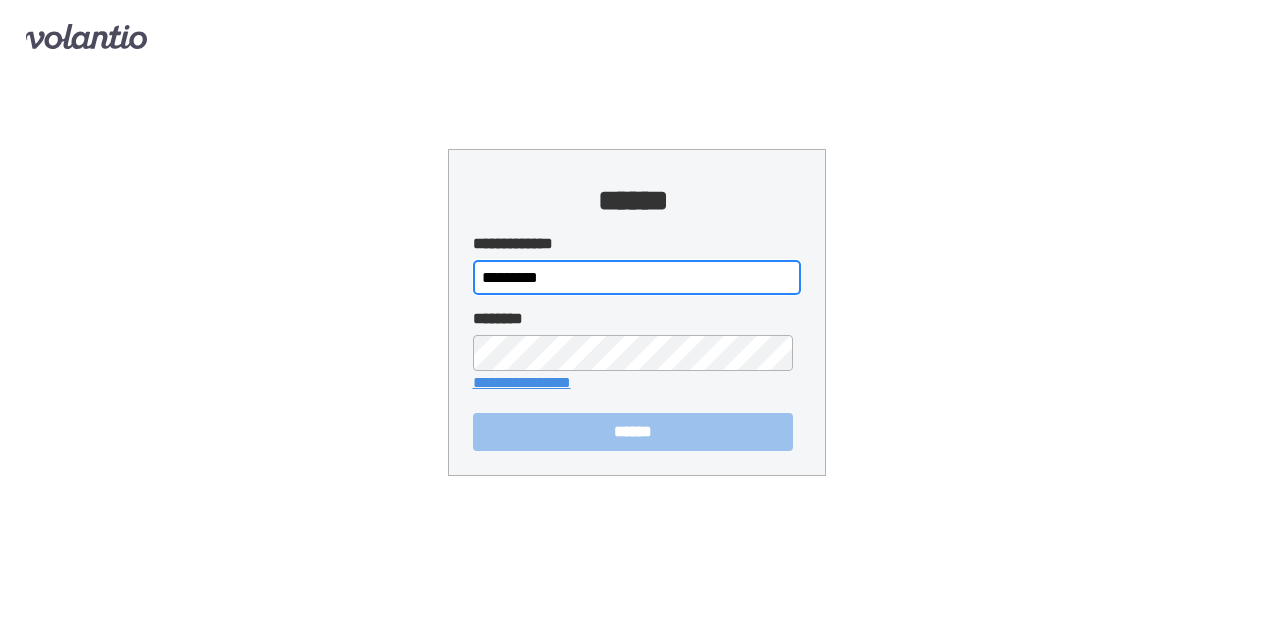 type on "*********" 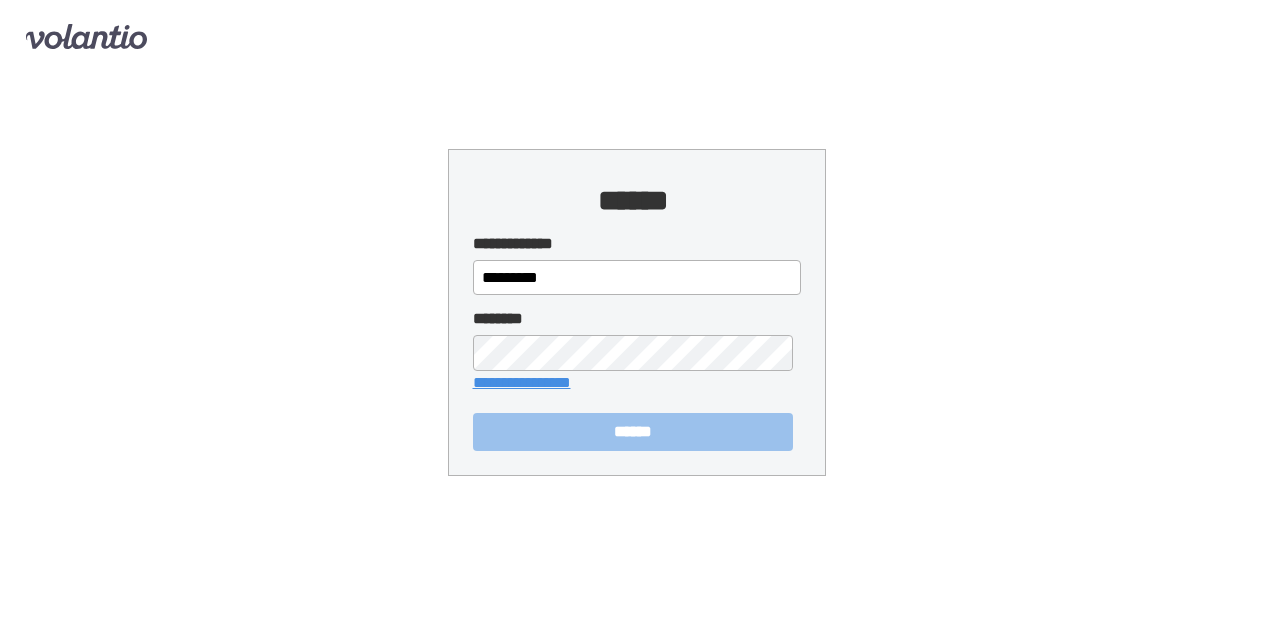 click on "**********" at bounding box center [636, 312] 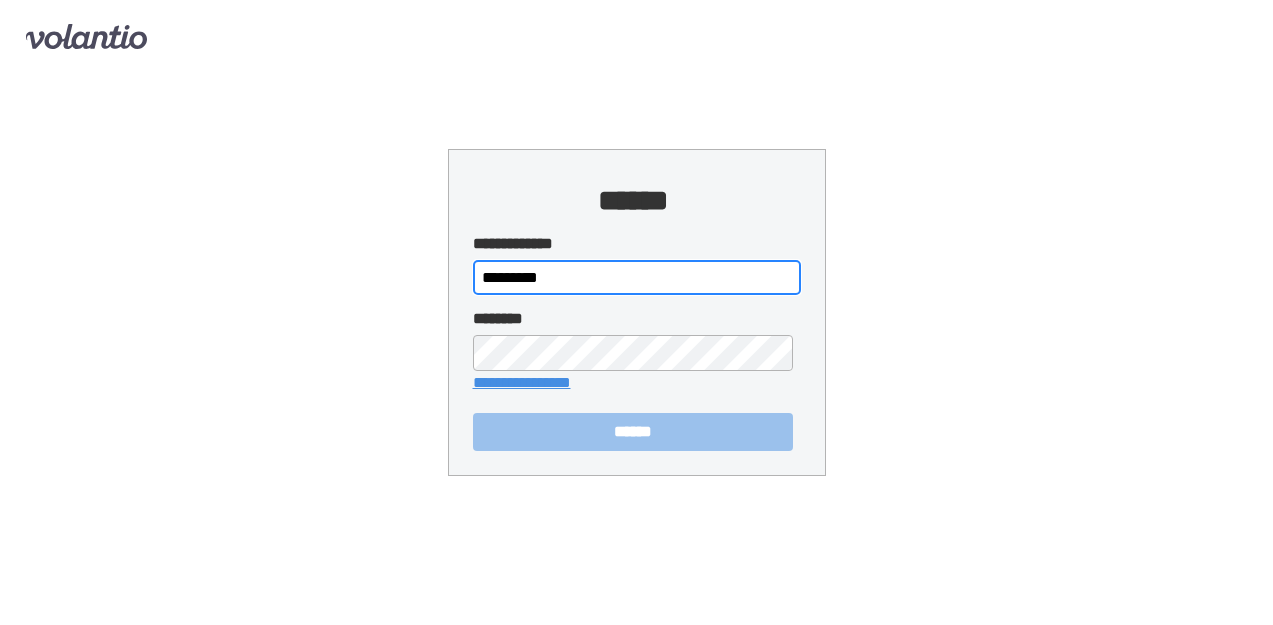 click on "*********" at bounding box center [637, 277] 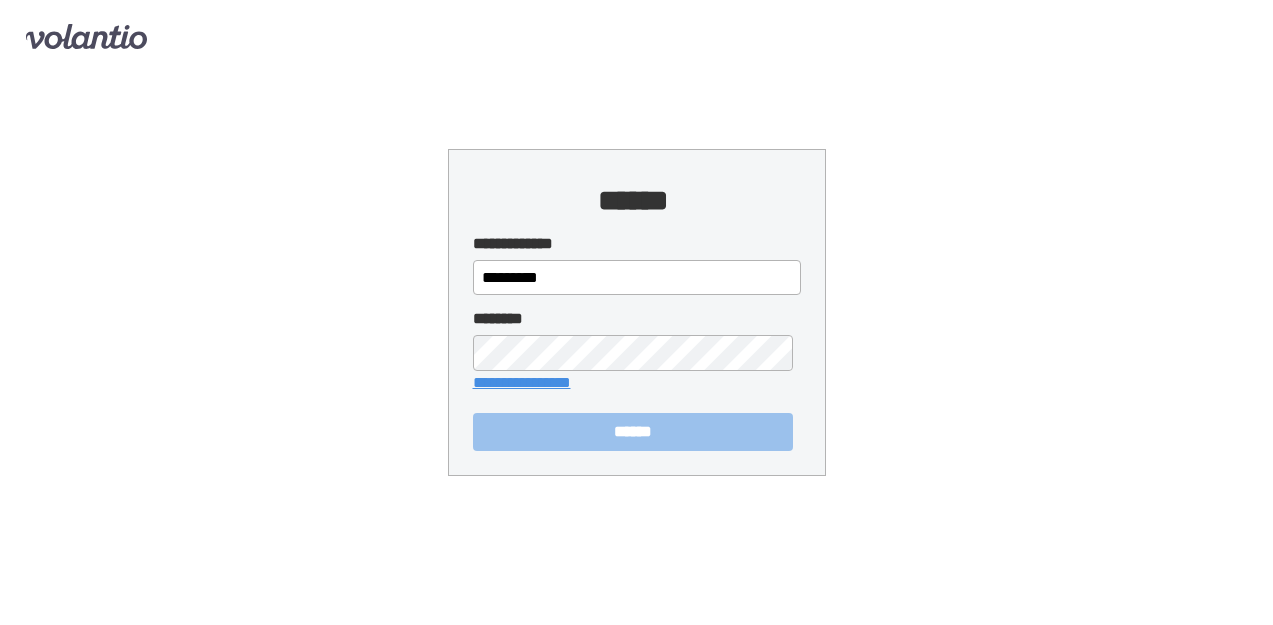 click on "**********" at bounding box center (636, 312) 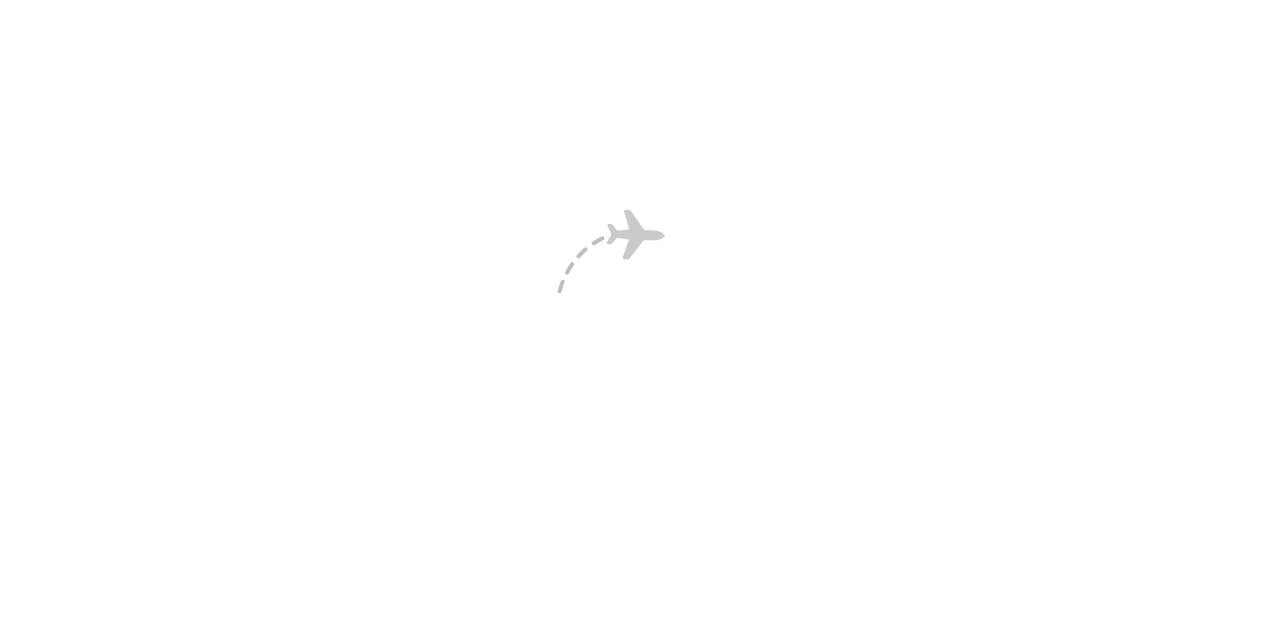scroll, scrollTop: 0, scrollLeft: 0, axis: both 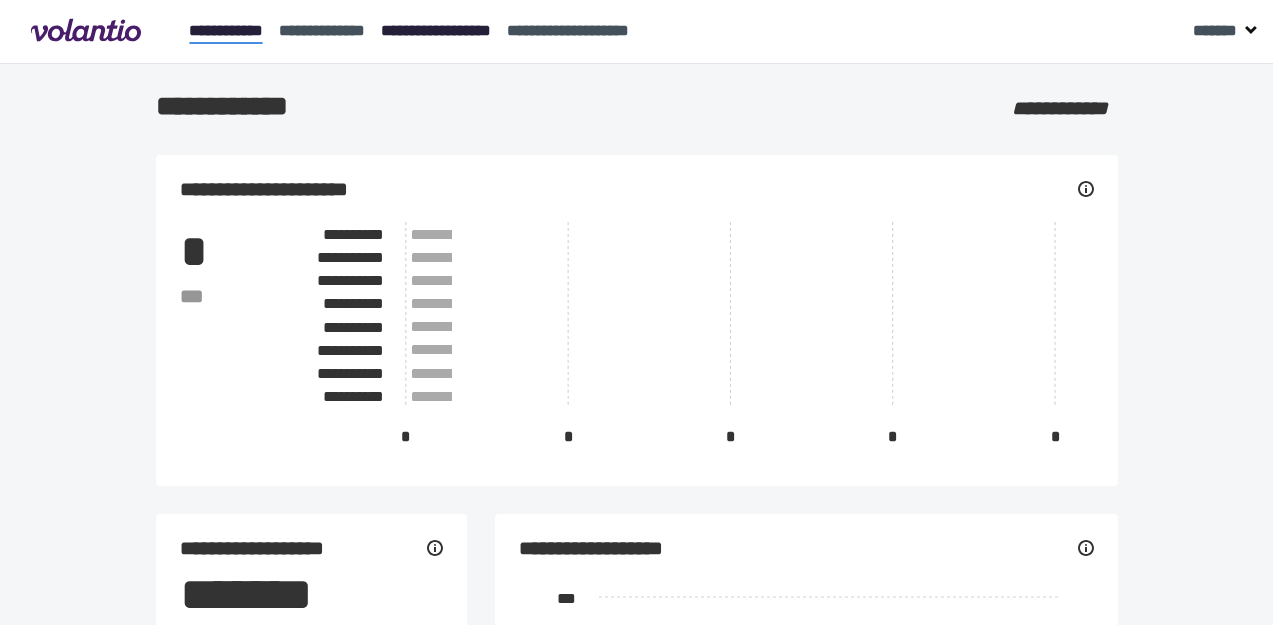 click on "**********" at bounding box center (436, 30) 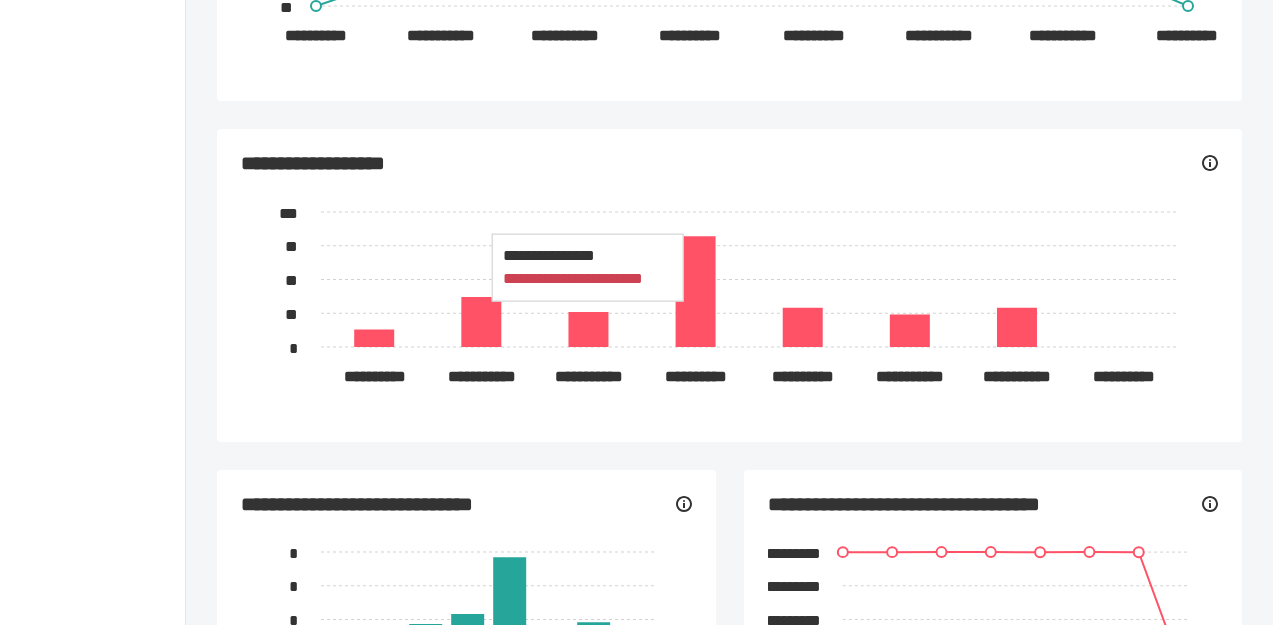 scroll, scrollTop: 881, scrollLeft: 0, axis: vertical 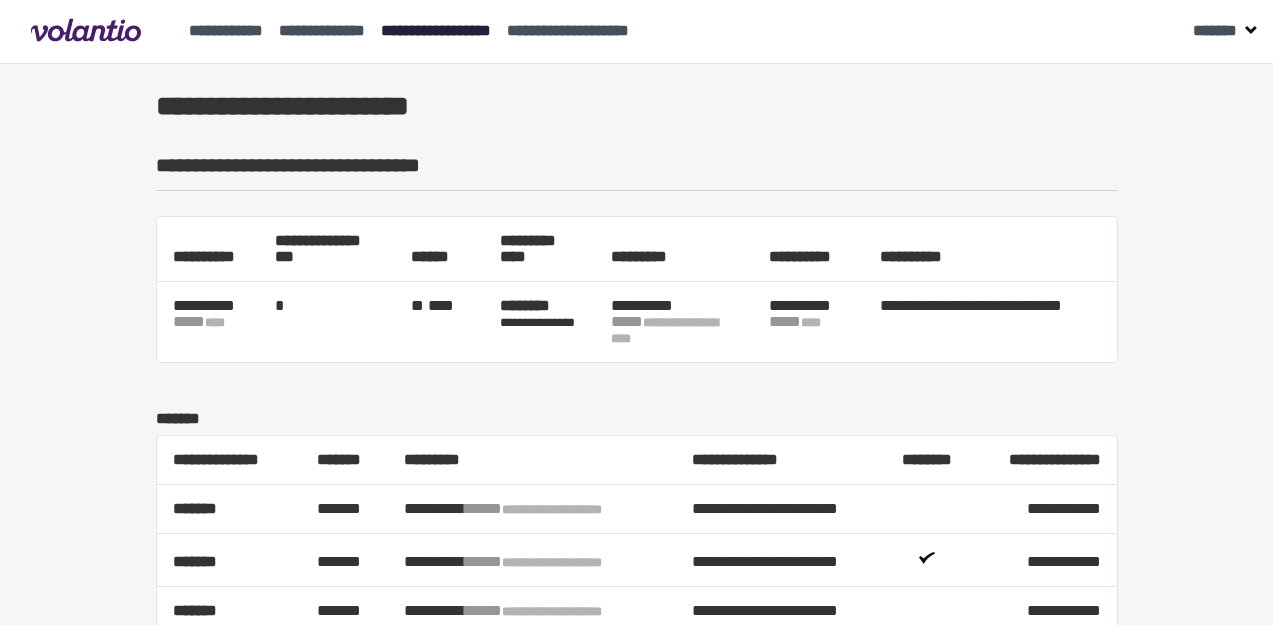 click on "**********" at bounding box center (436, 30) 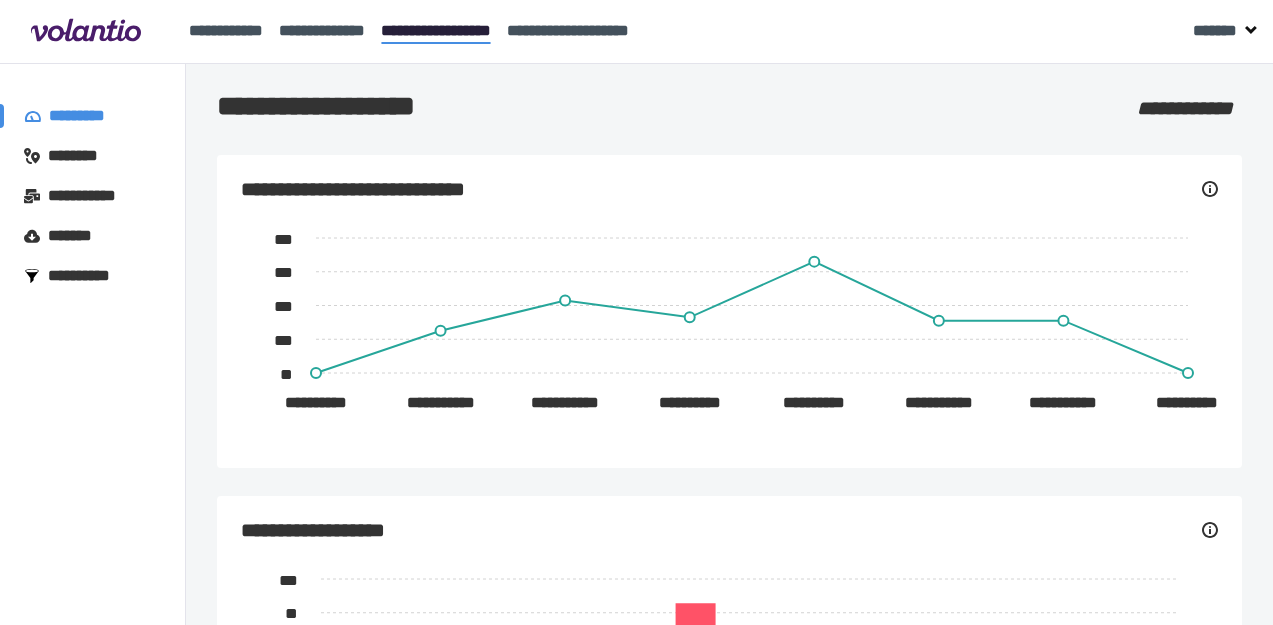 click on "**********" at bounding box center (89, 196) 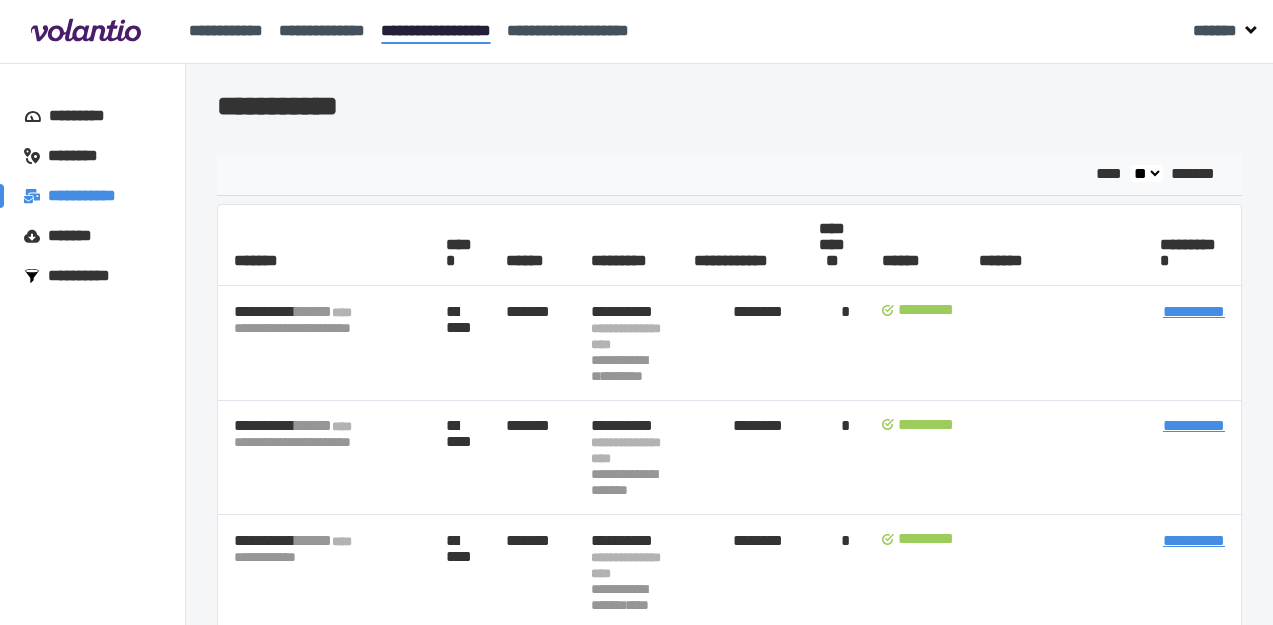 scroll, scrollTop: 0, scrollLeft: 110, axis: horizontal 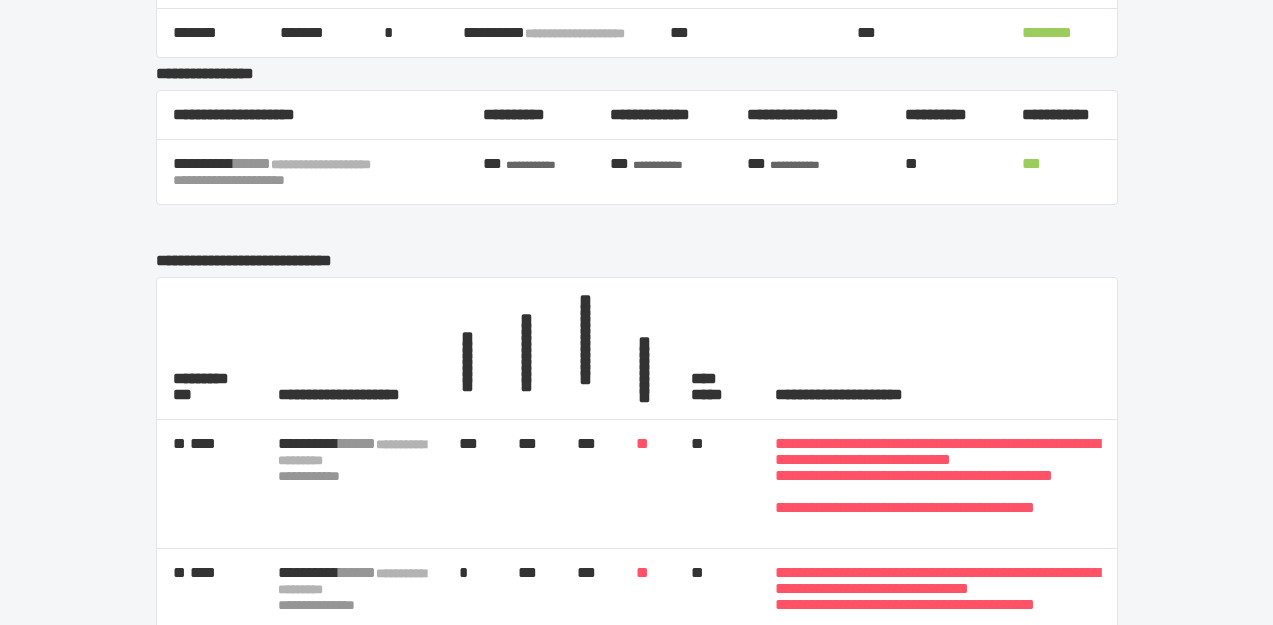 click on "********" at bounding box center [1061, 33] 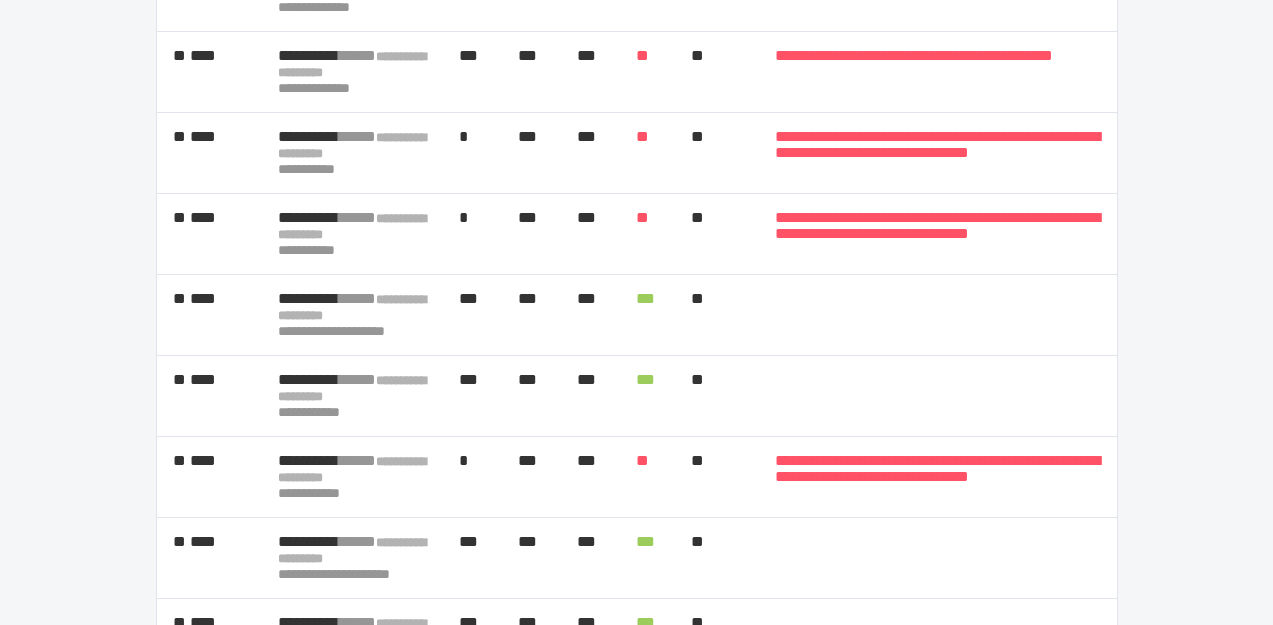 scroll, scrollTop: 1021, scrollLeft: 0, axis: vertical 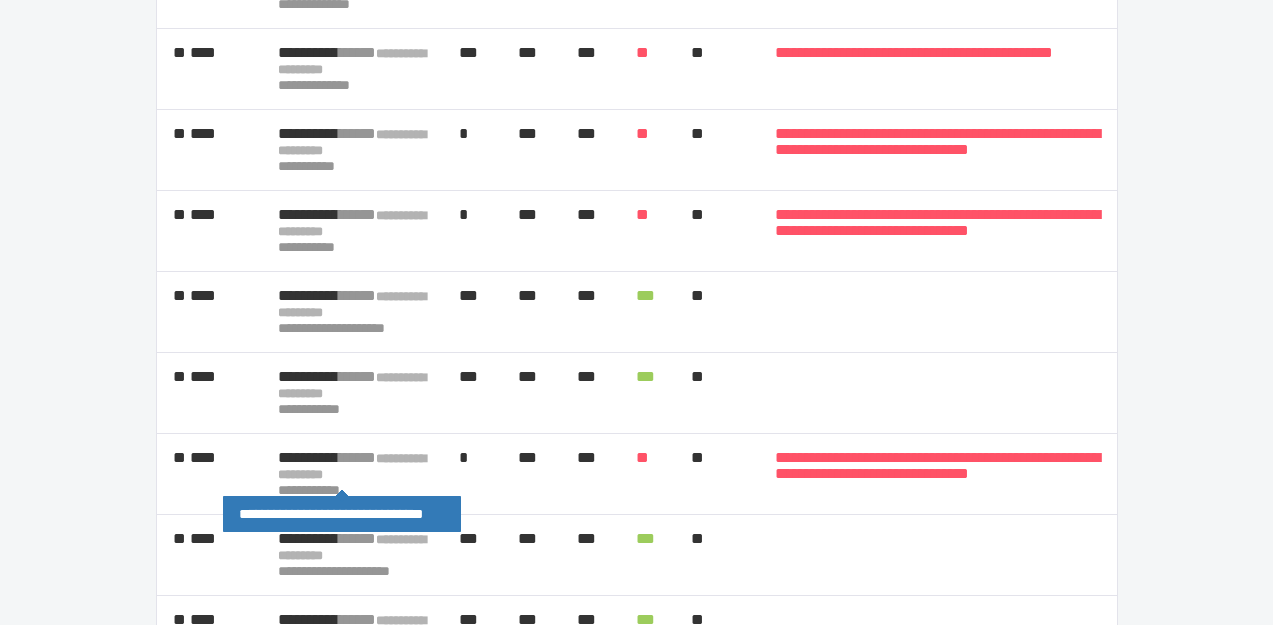 click on "**********" at bounding box center [352, 465] 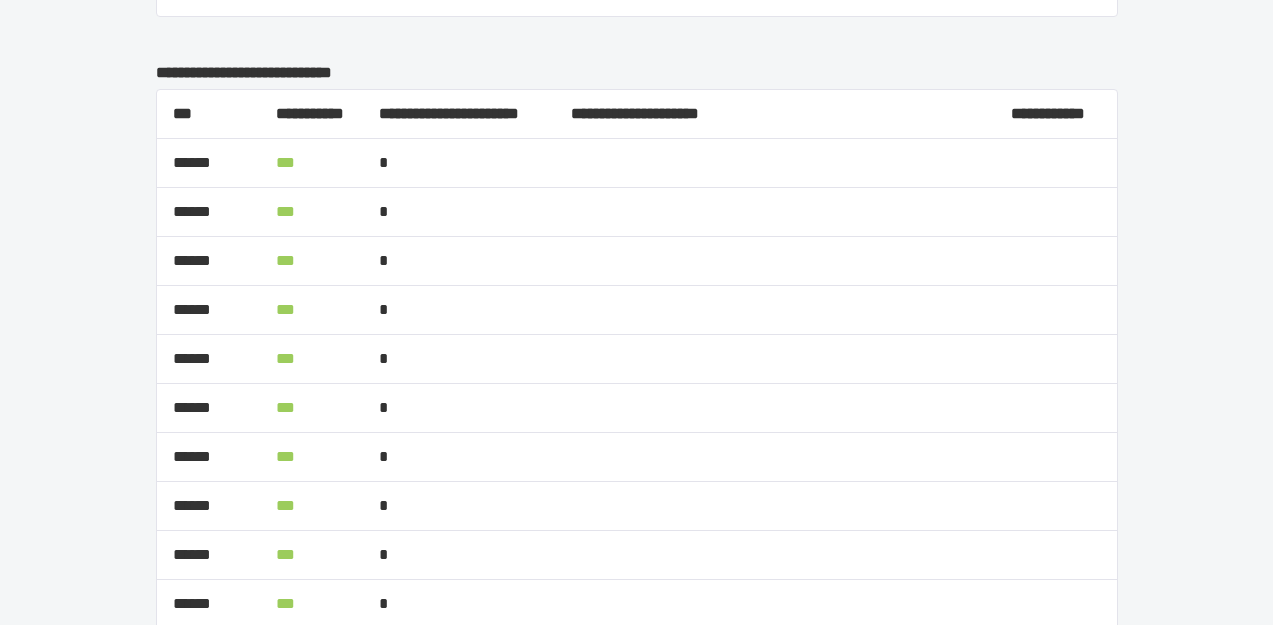scroll, scrollTop: 1925, scrollLeft: 0, axis: vertical 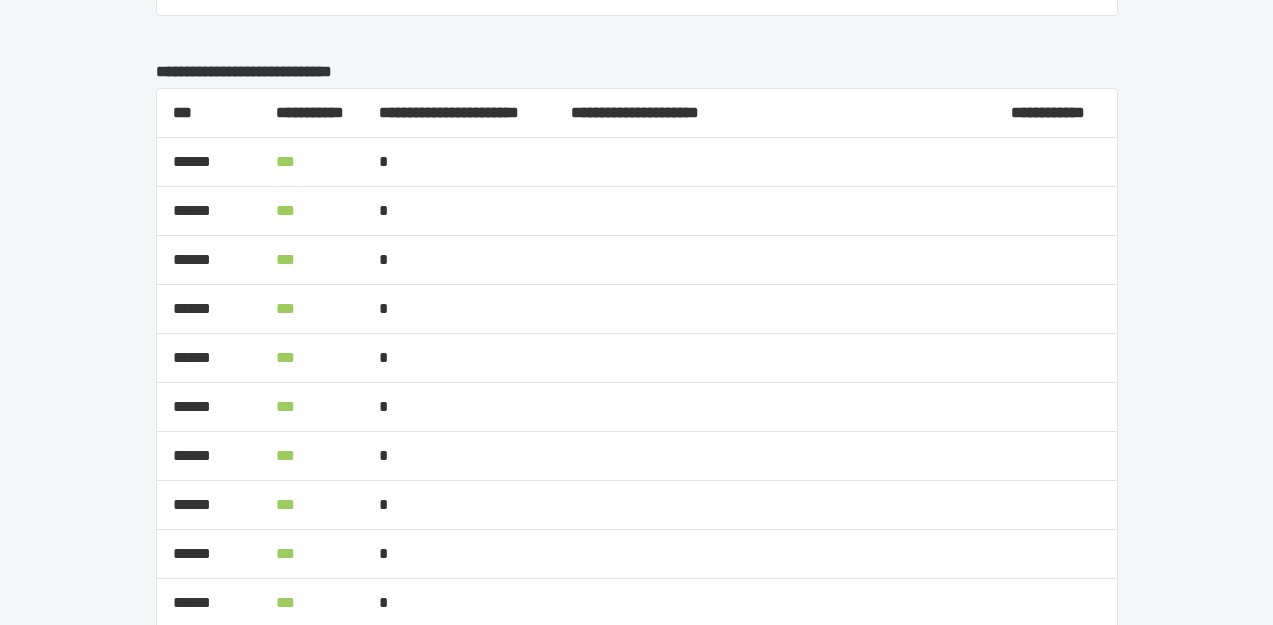 click on "***" at bounding box center (311, 162) 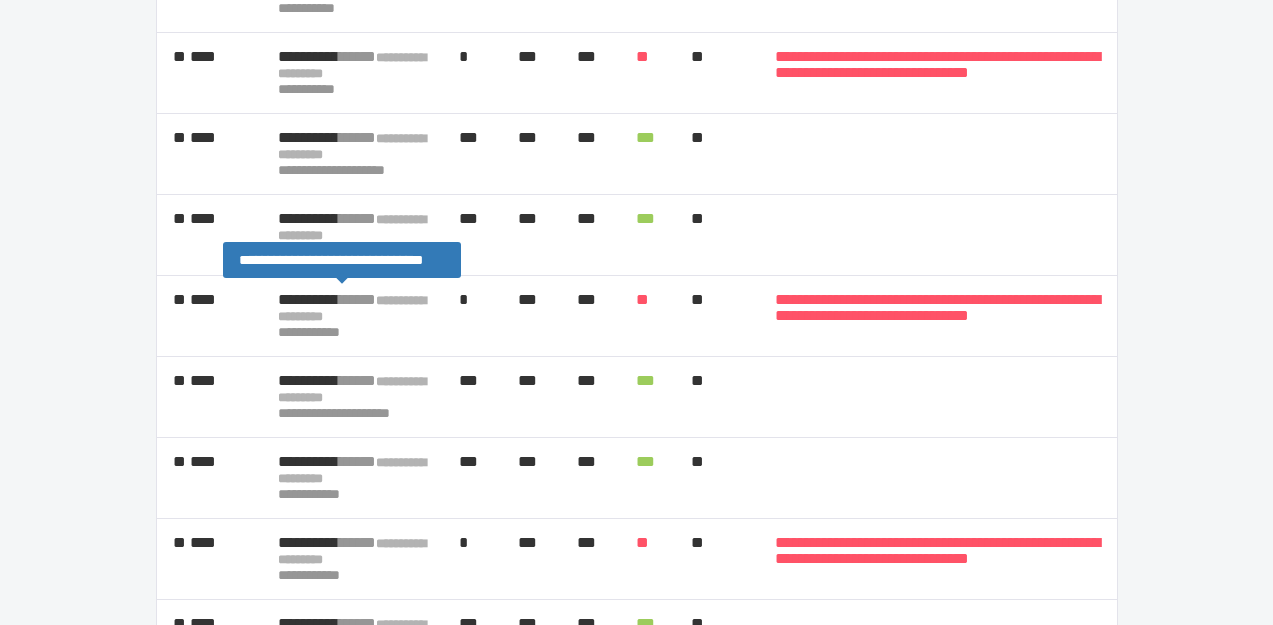 scroll, scrollTop: 0, scrollLeft: 0, axis: both 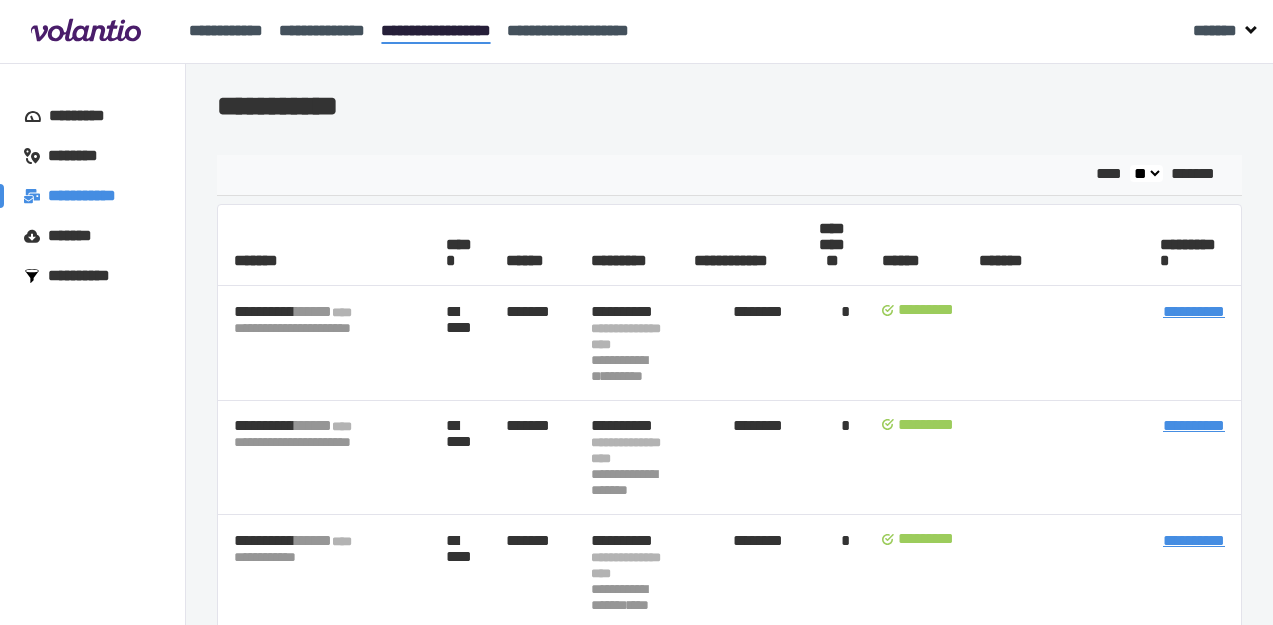 click on "**********" at bounding box center (1194, 311) 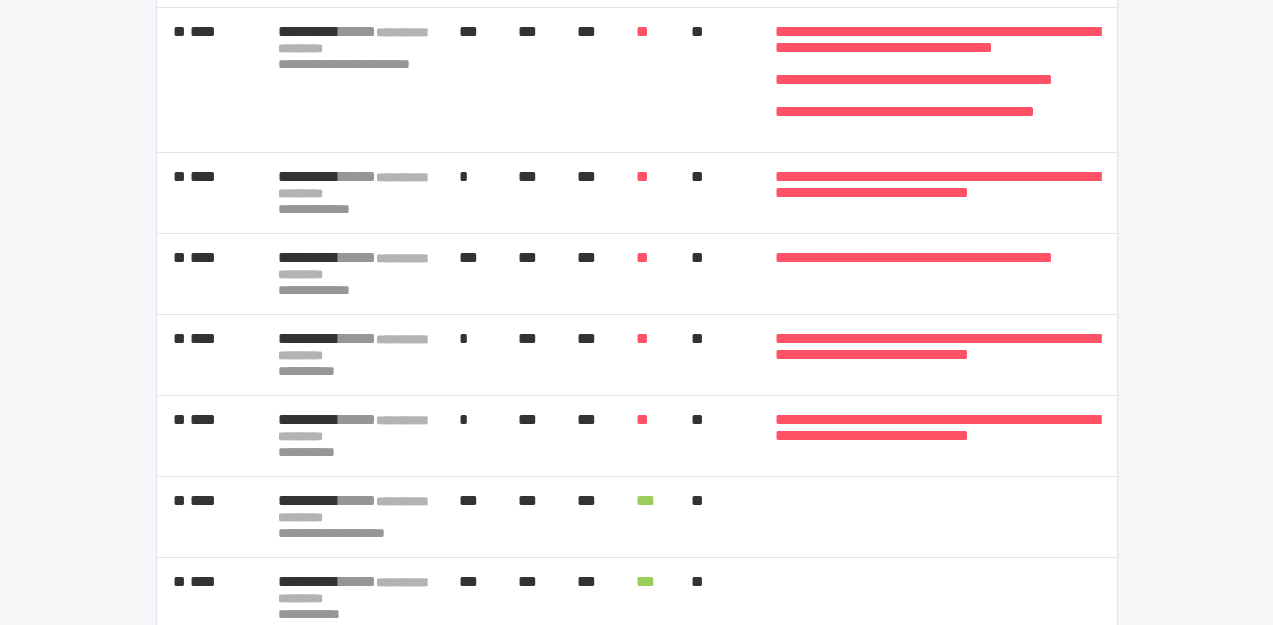 scroll, scrollTop: 0, scrollLeft: 0, axis: both 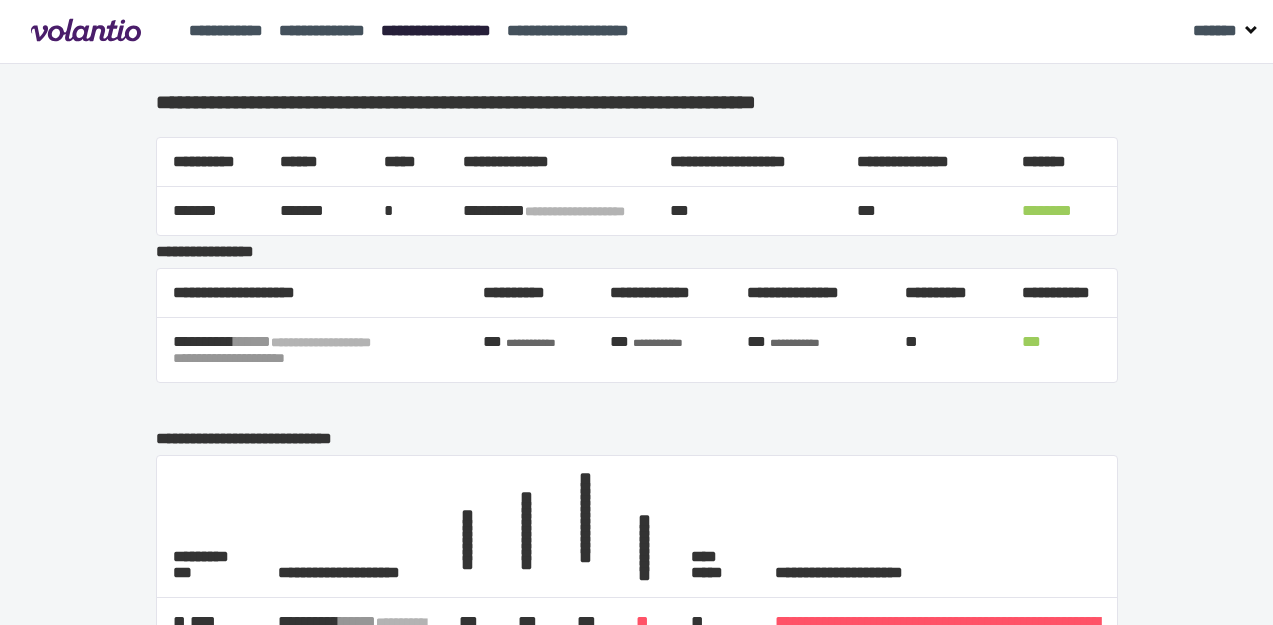 click on "**********" at bounding box center [436, 30] 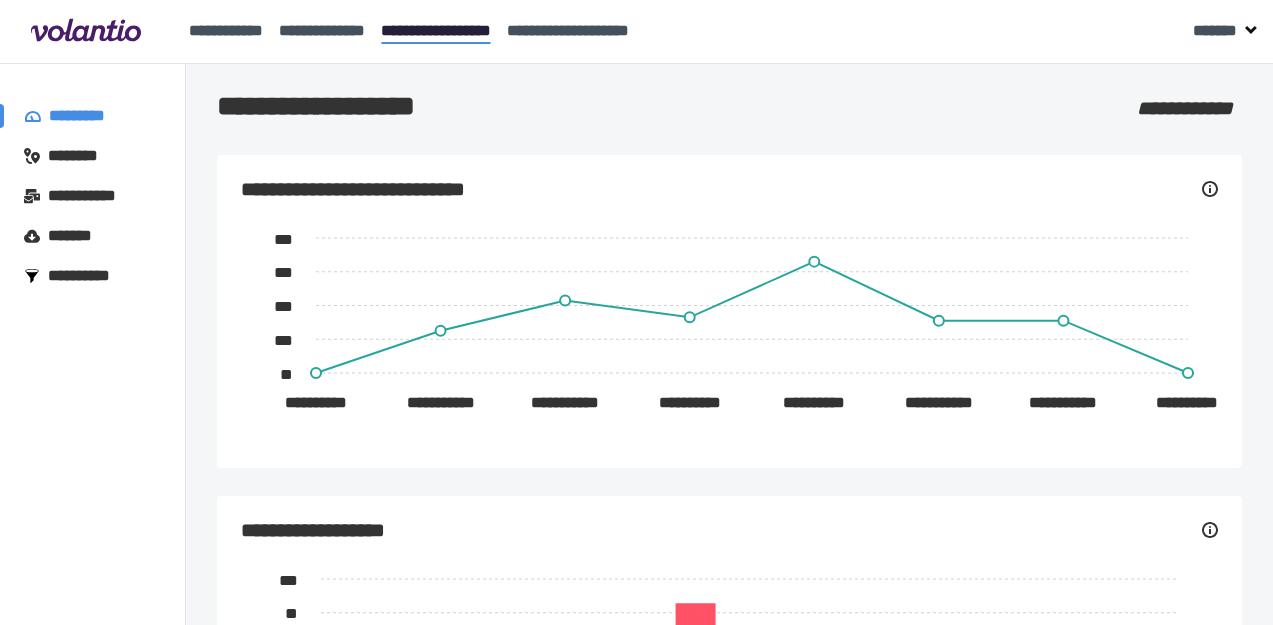 click on "*******" at bounding box center [75, 236] 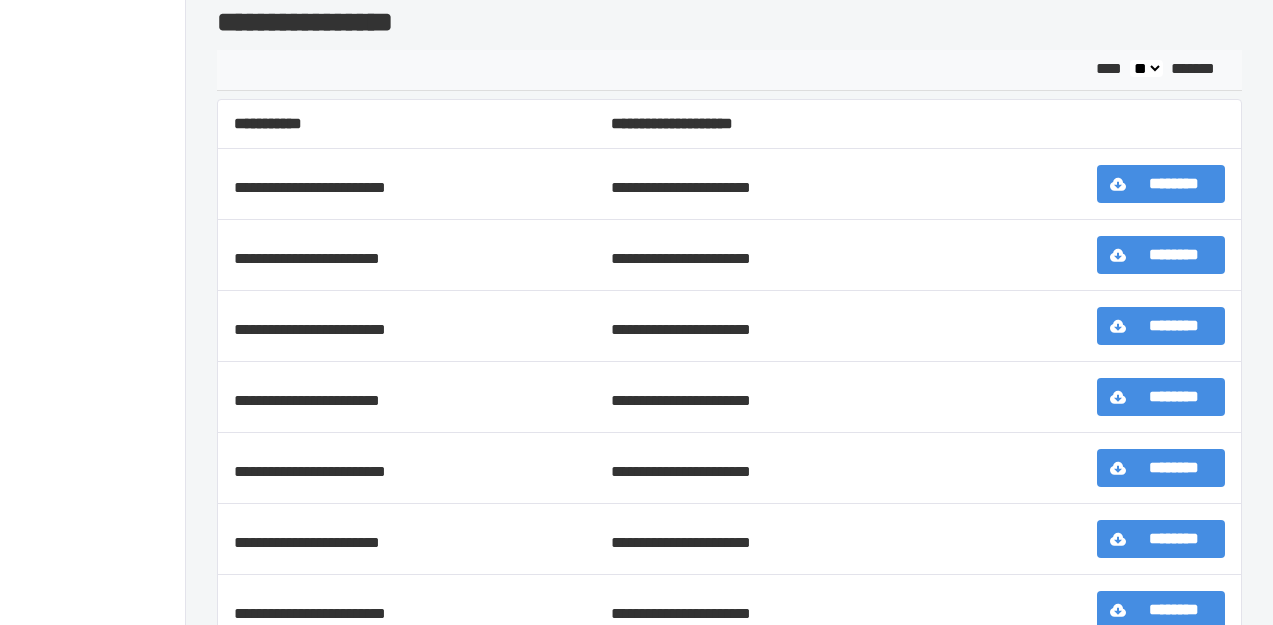 scroll, scrollTop: 0, scrollLeft: 0, axis: both 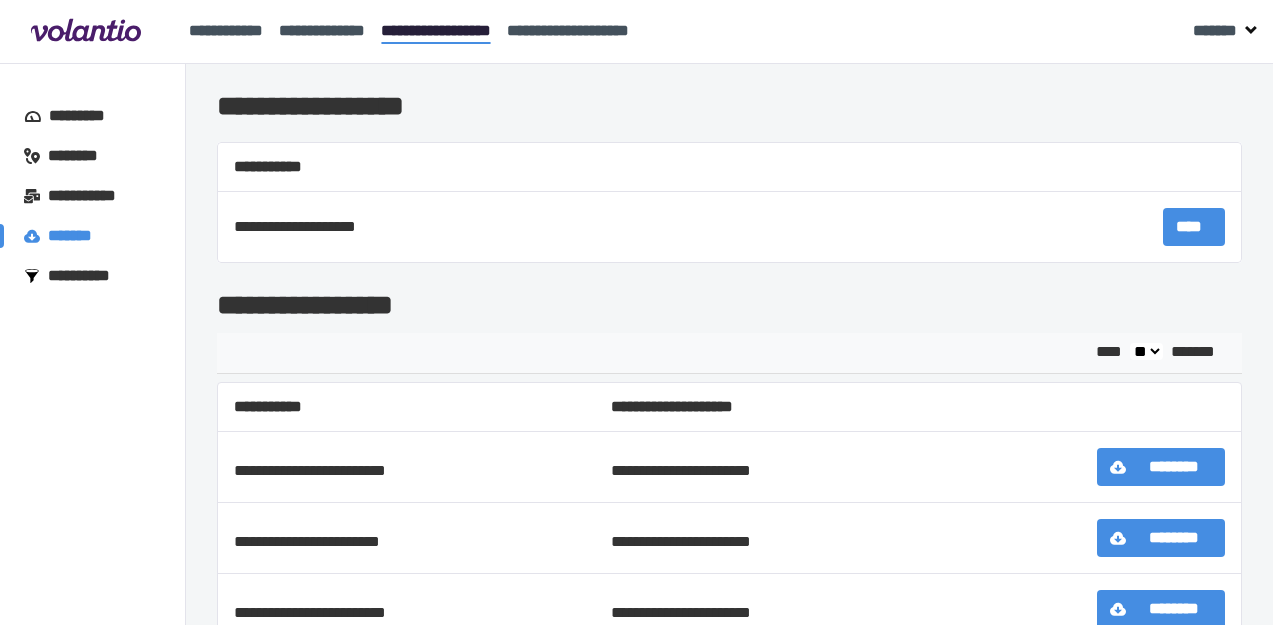 click on "**********" at bounding box center (88, 276) 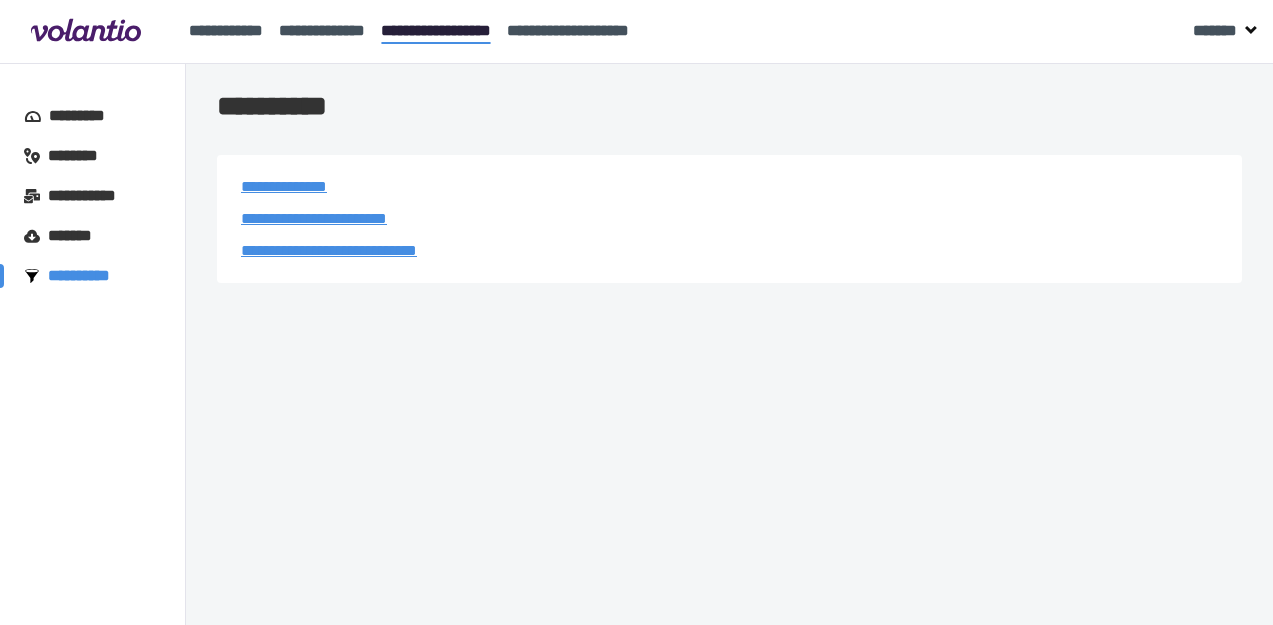 click on "**********" at bounding box center (89, 196) 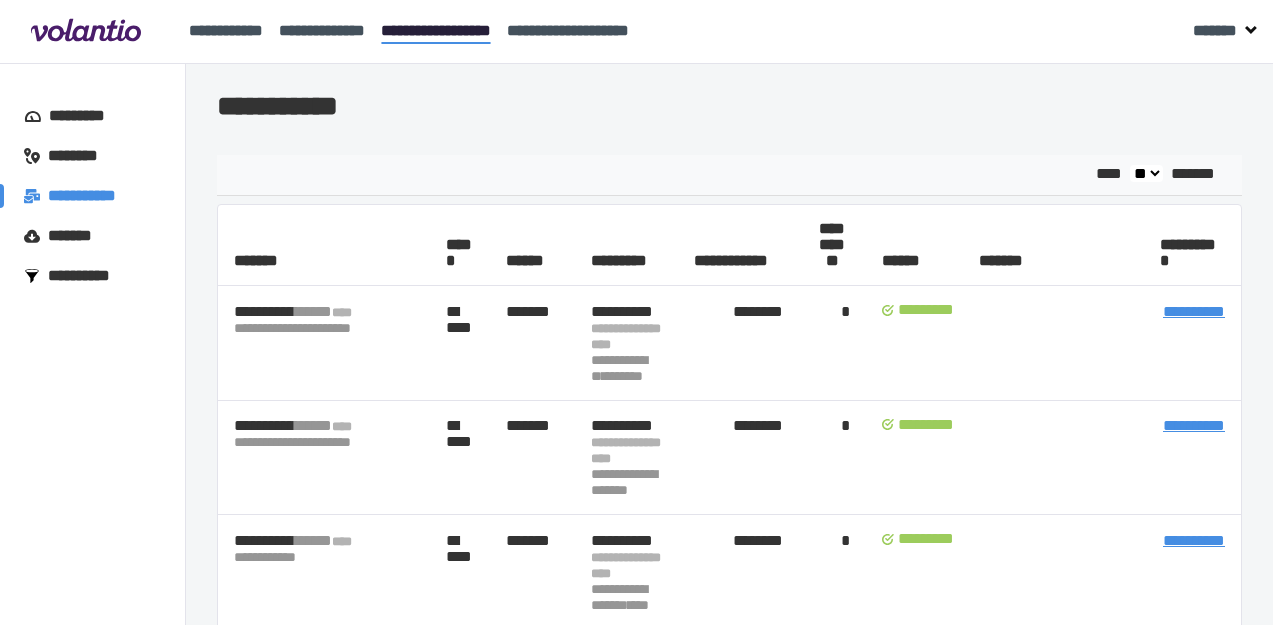 scroll, scrollTop: 0, scrollLeft: 110, axis: horizontal 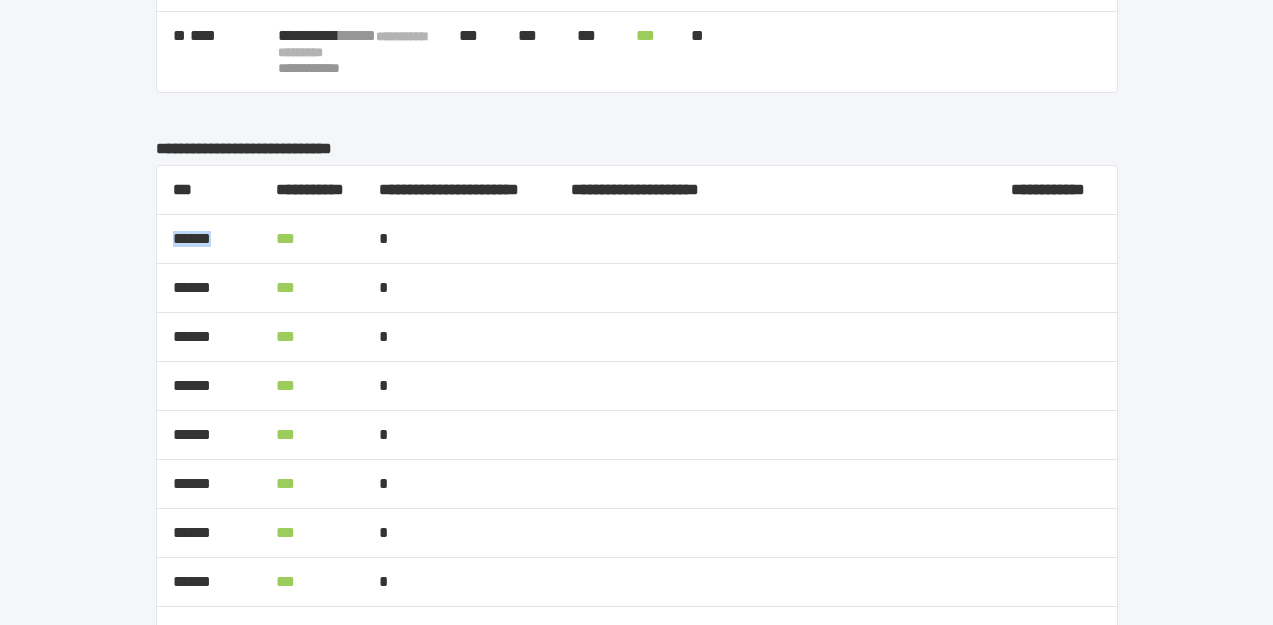 drag, startPoint x: 174, startPoint y: 256, endPoint x: 226, endPoint y: 257, distance: 52.009613 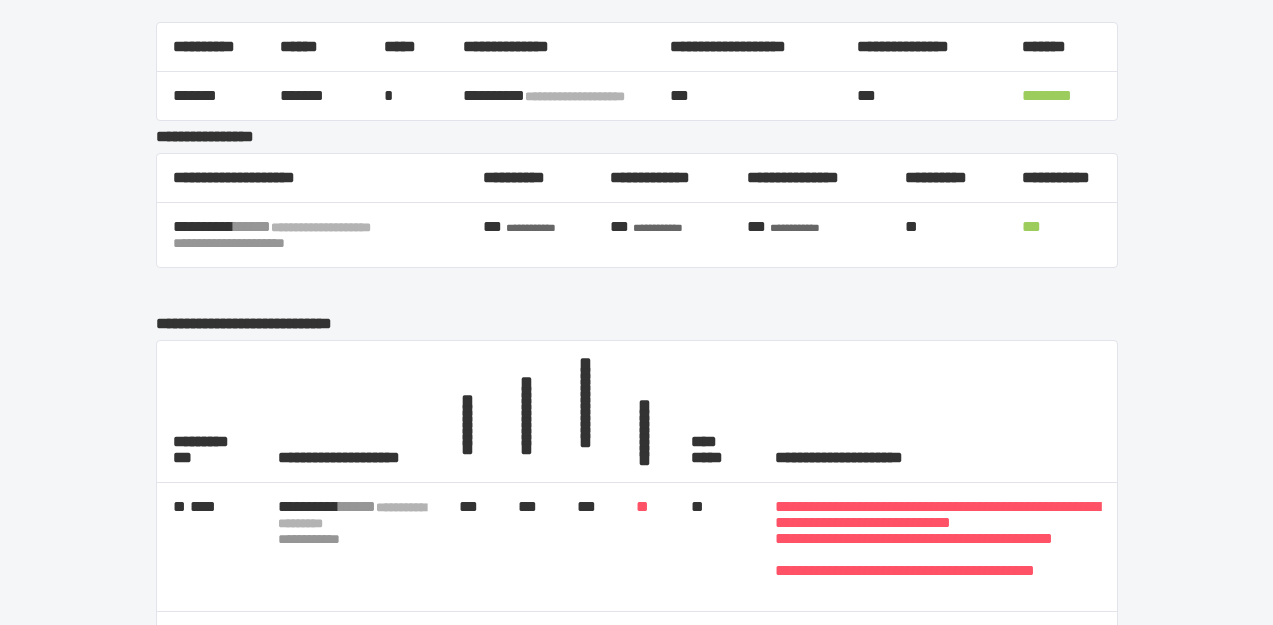 scroll, scrollTop: 0, scrollLeft: 0, axis: both 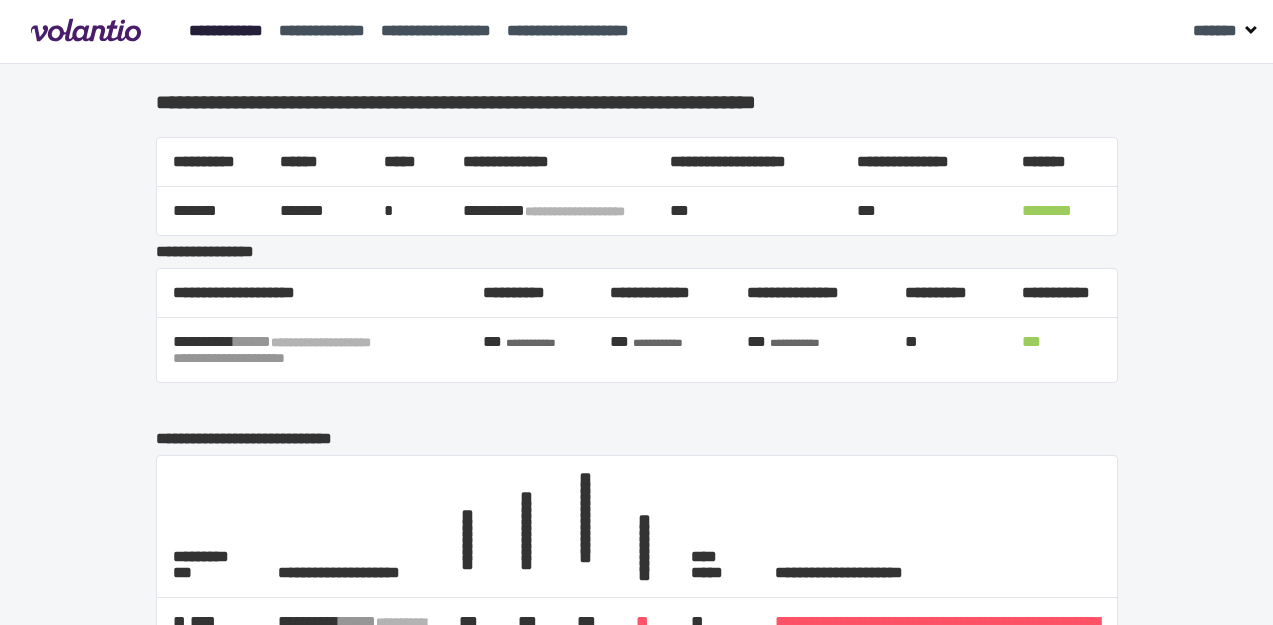 click on "**********" at bounding box center (226, 30) 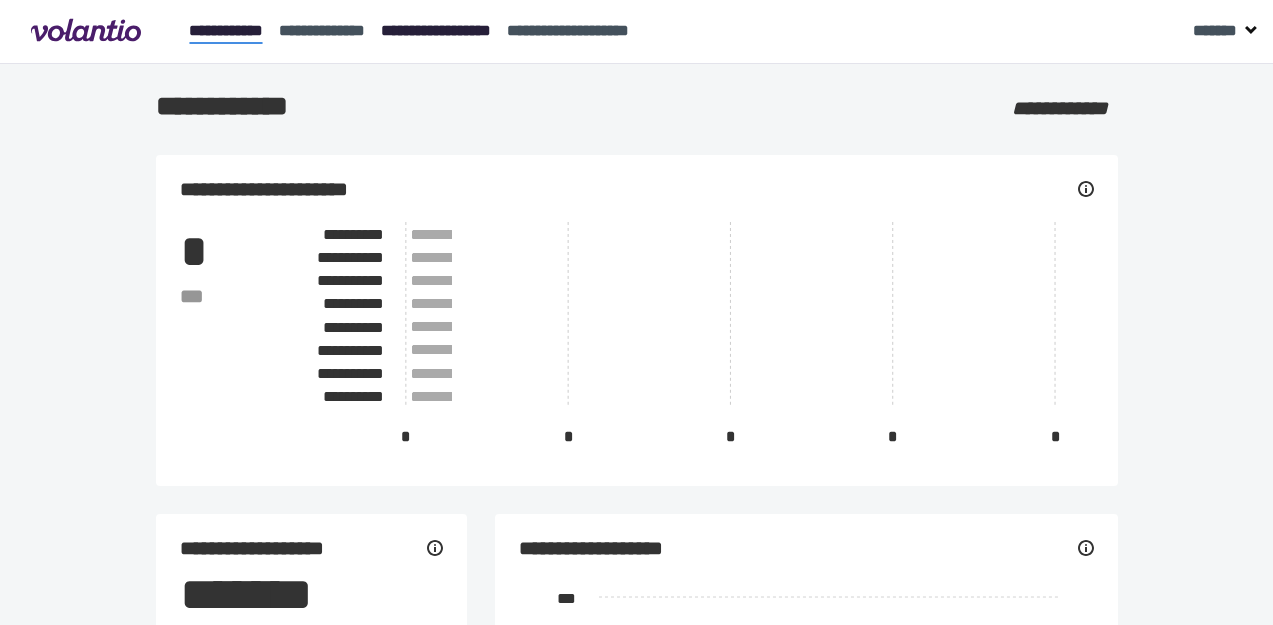 click on "**********" at bounding box center [436, 30] 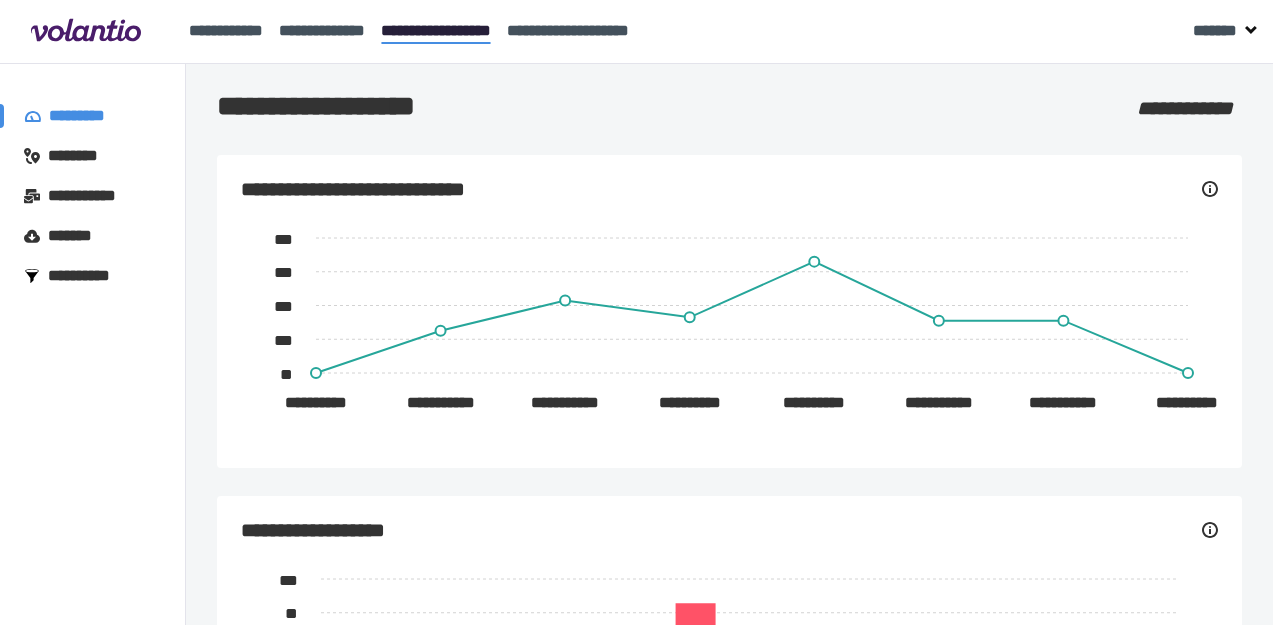 click on "**********" at bounding box center (89, 196) 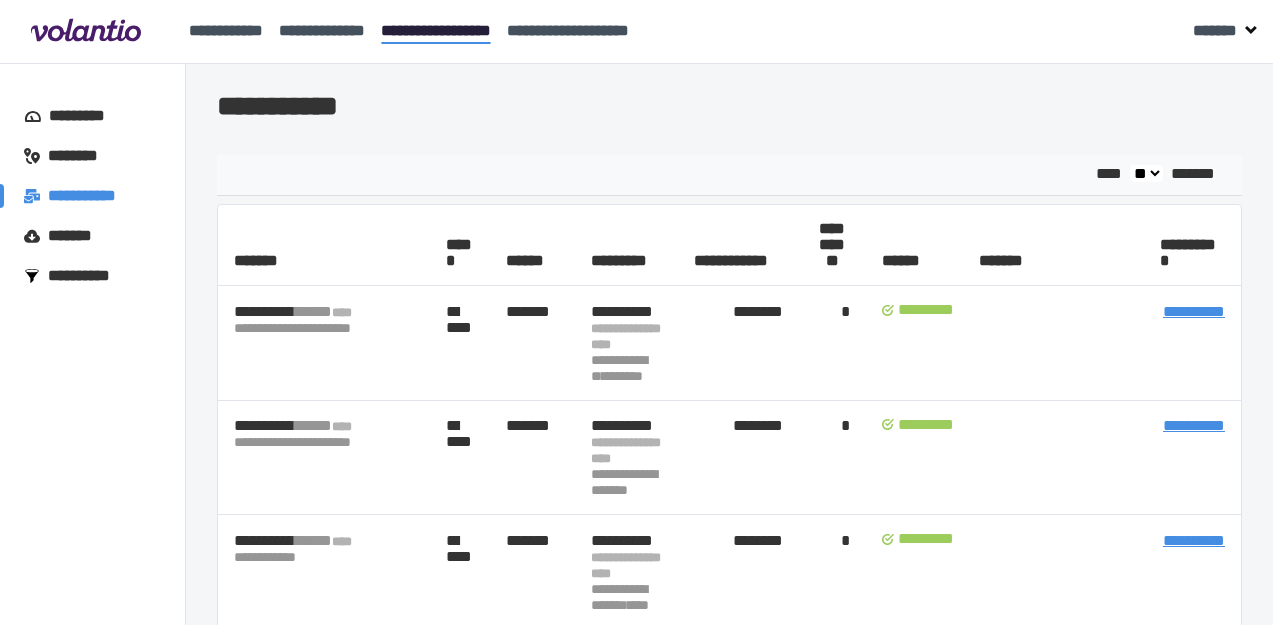 click on "*******" at bounding box center (75, 236) 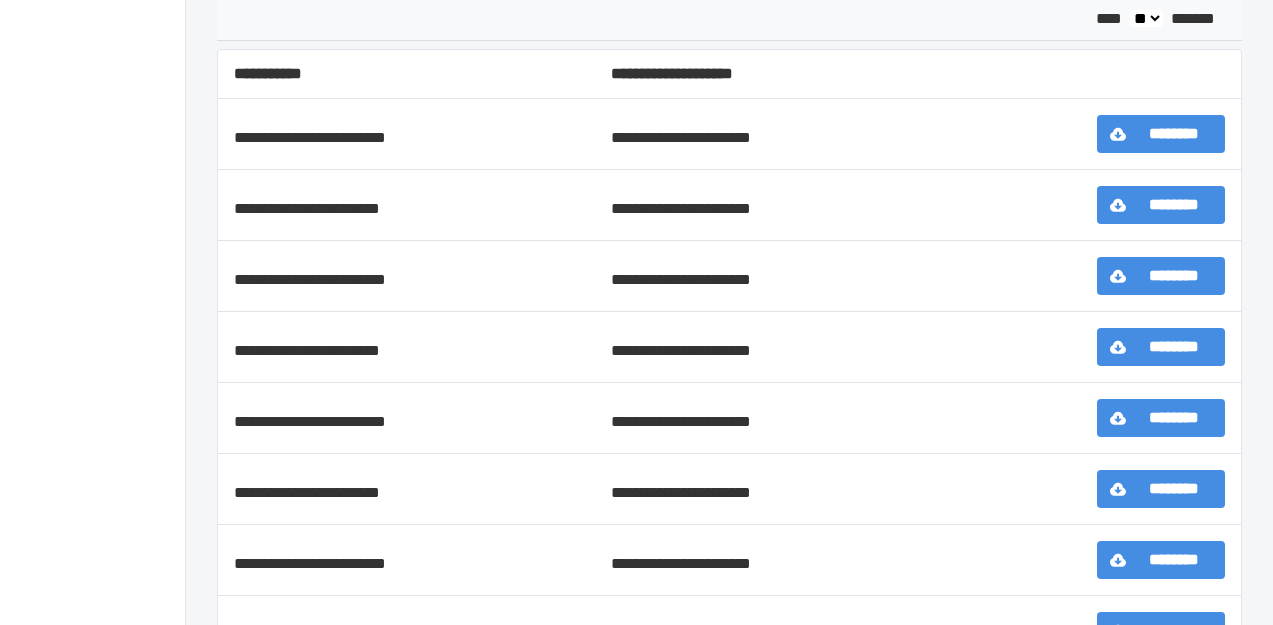 scroll, scrollTop: 0, scrollLeft: 0, axis: both 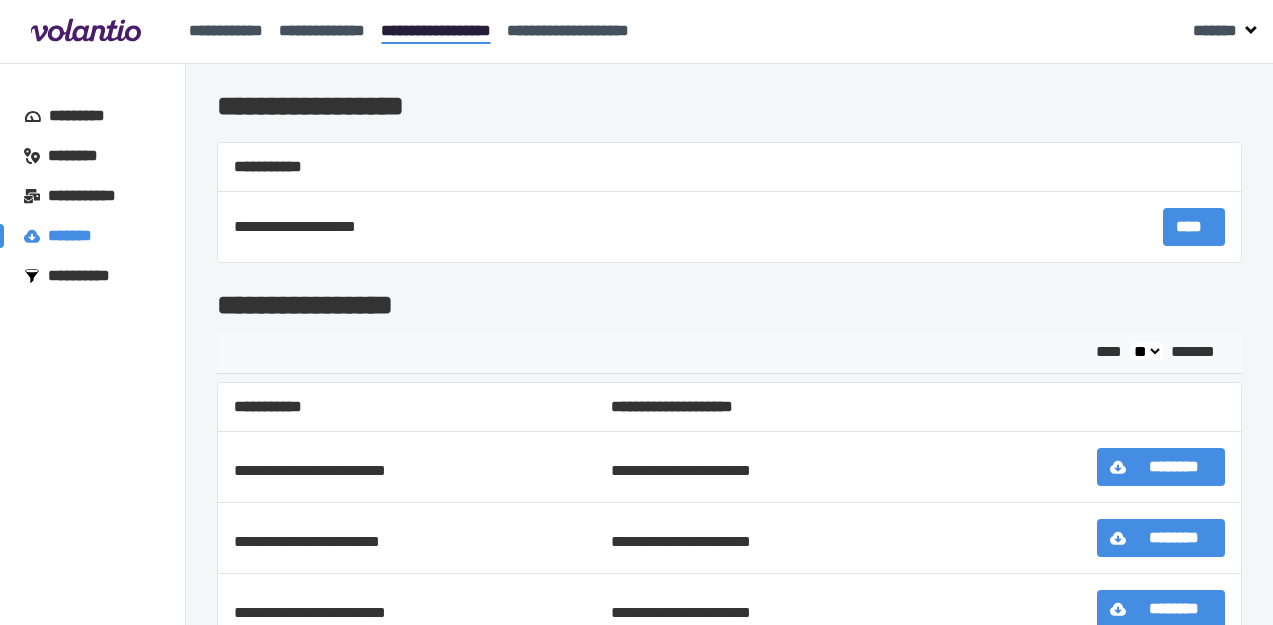 click on "**********" at bounding box center [88, 276] 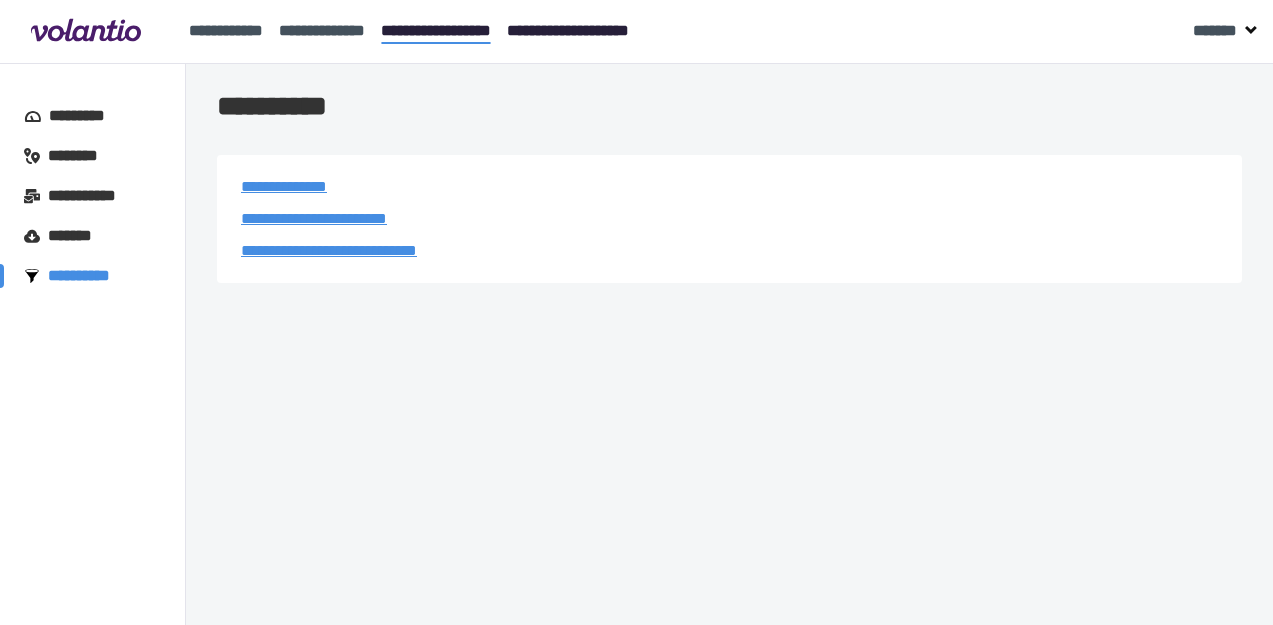 click on "**********" at bounding box center (568, 30) 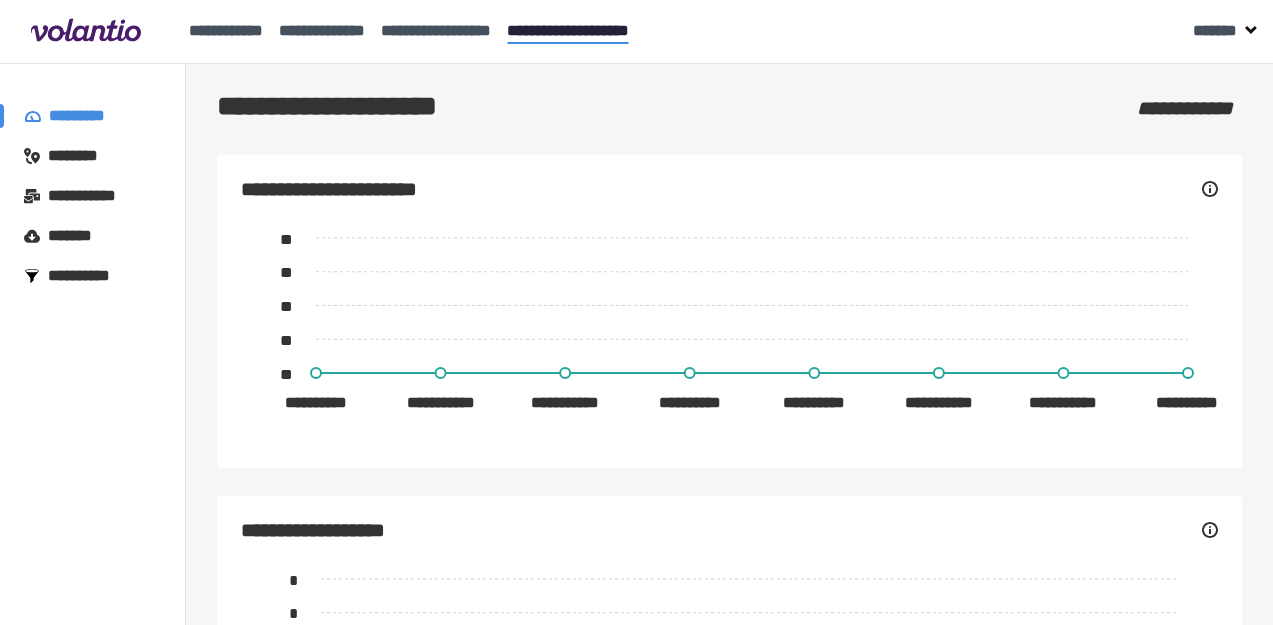 click on "********" at bounding box center [82, 156] 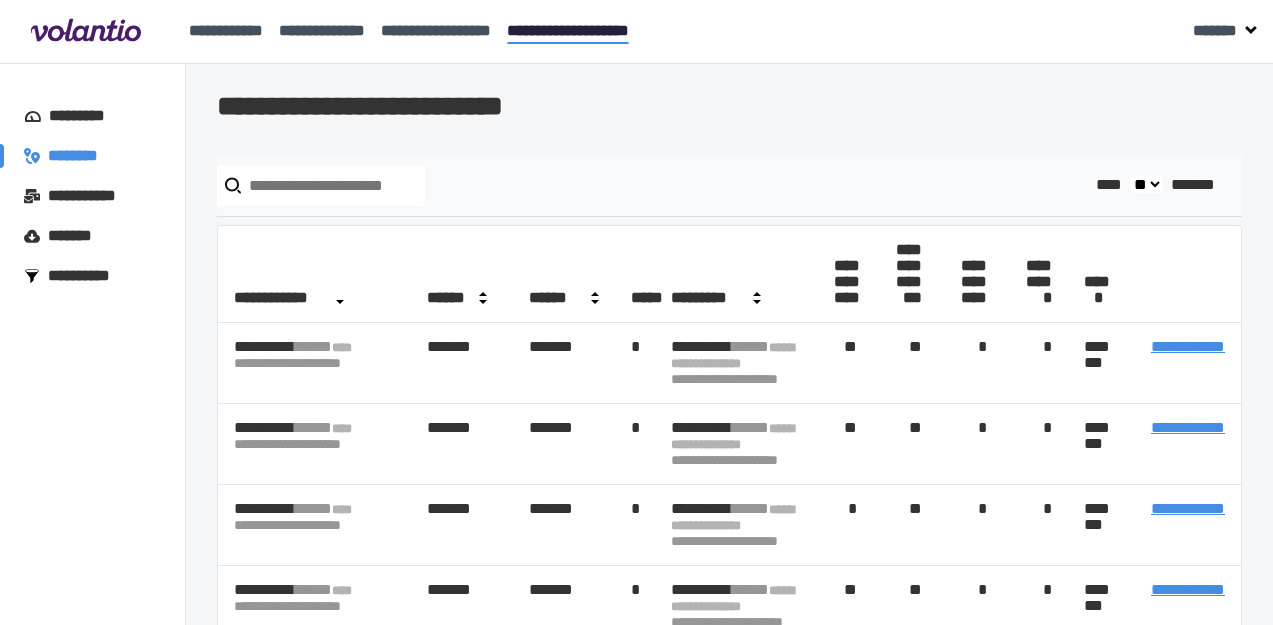 click at bounding box center [321, 185] 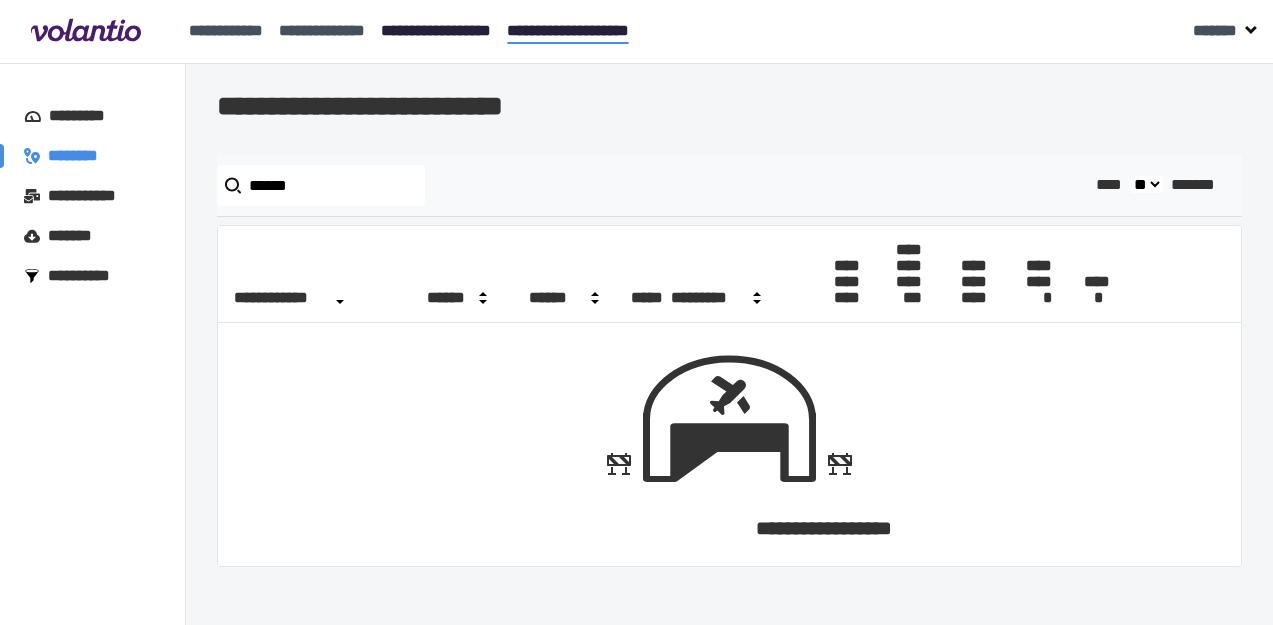 click on "**********" at bounding box center (436, 30) 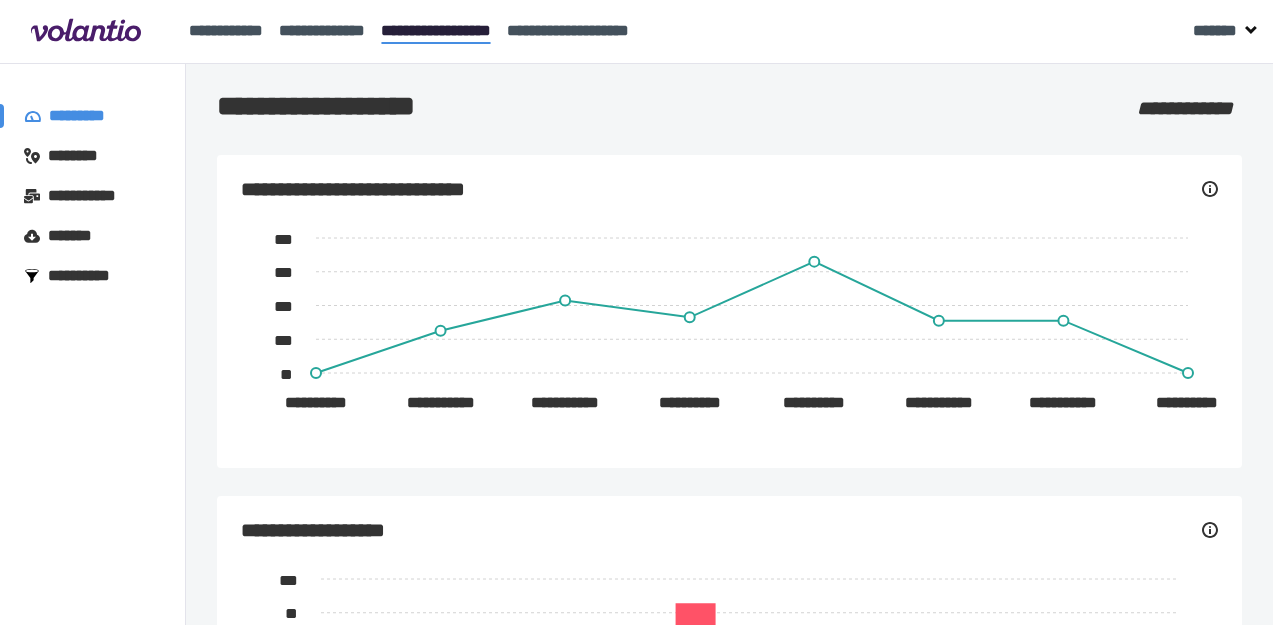 click on "**********" at bounding box center (89, 196) 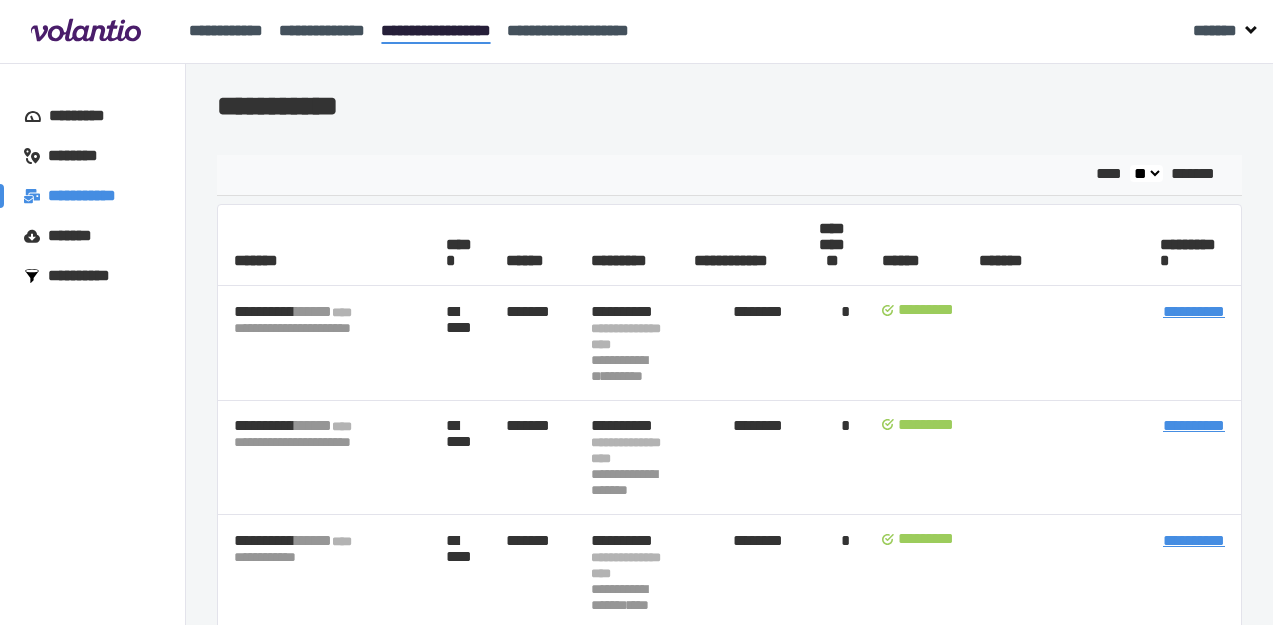 click on "*******" at bounding box center (312, 328) 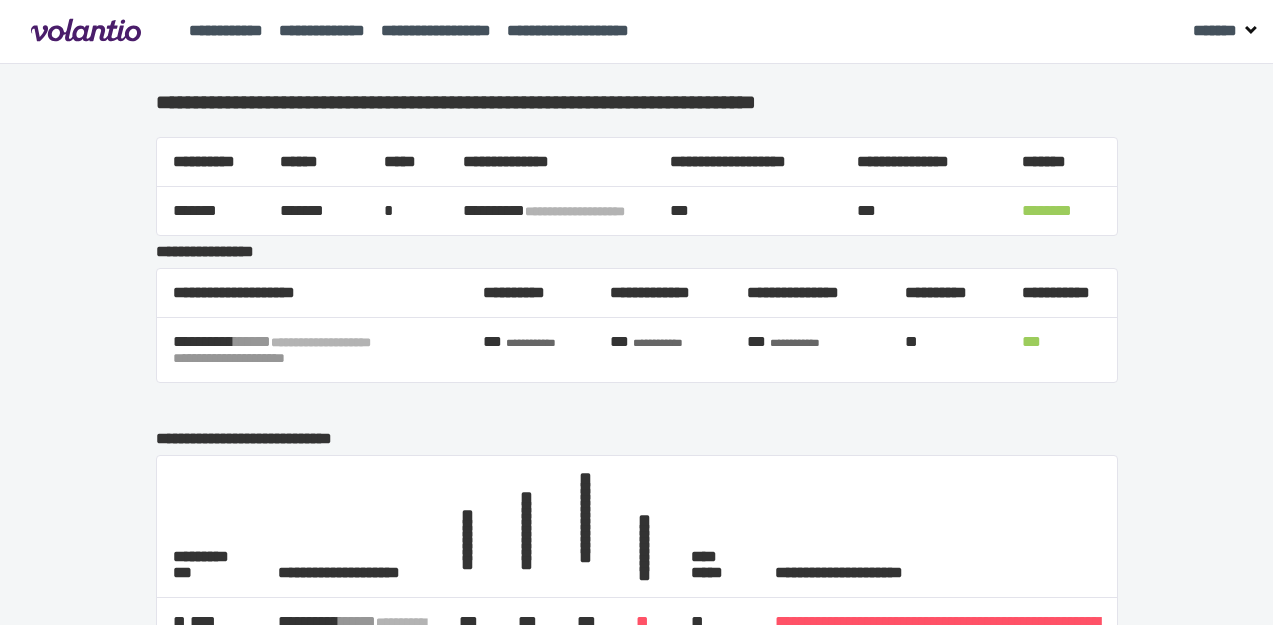 click on "********" at bounding box center [1061, 211] 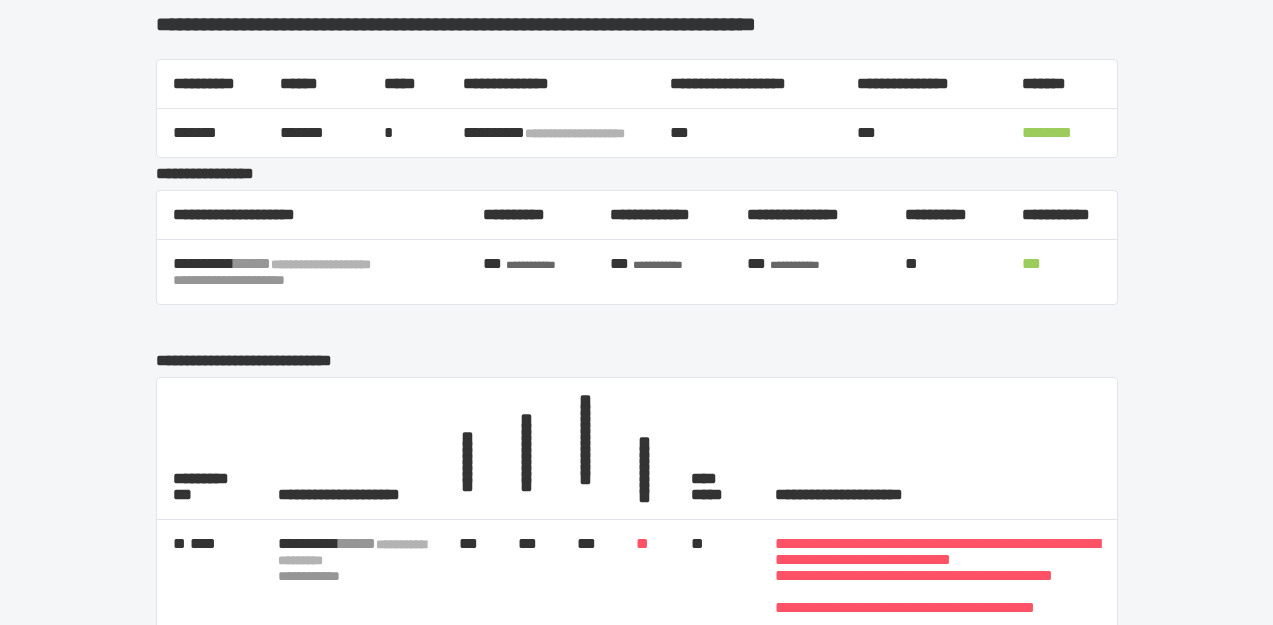 scroll, scrollTop: 0, scrollLeft: 0, axis: both 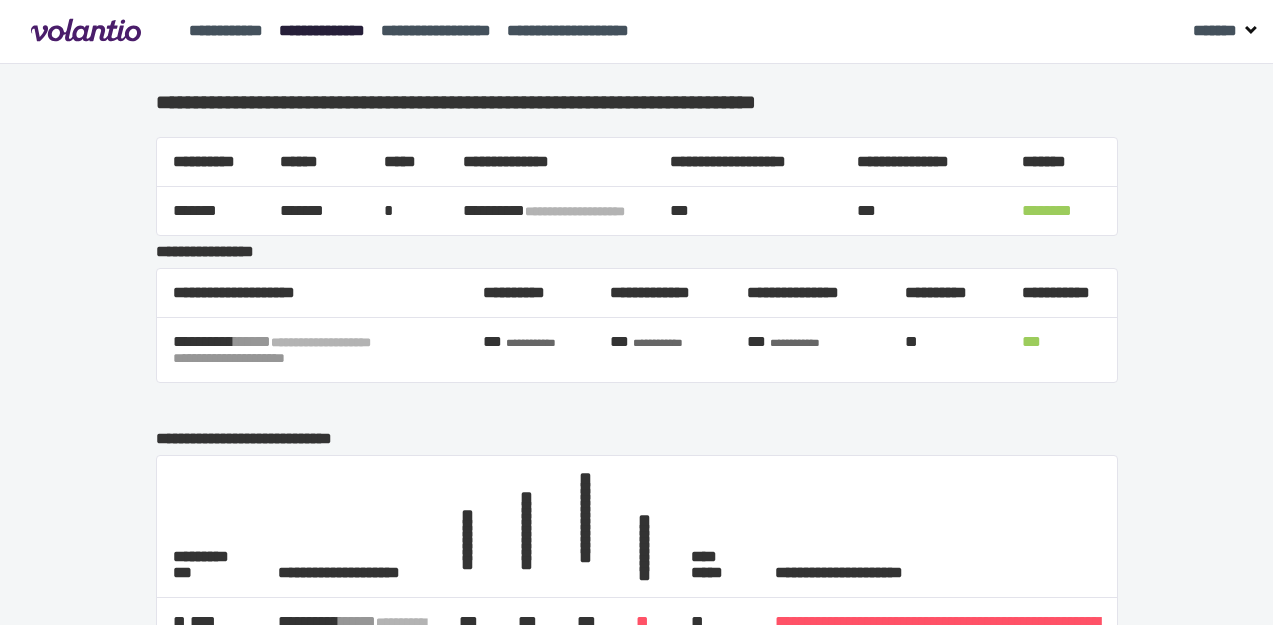 click on "**********" at bounding box center (322, 30) 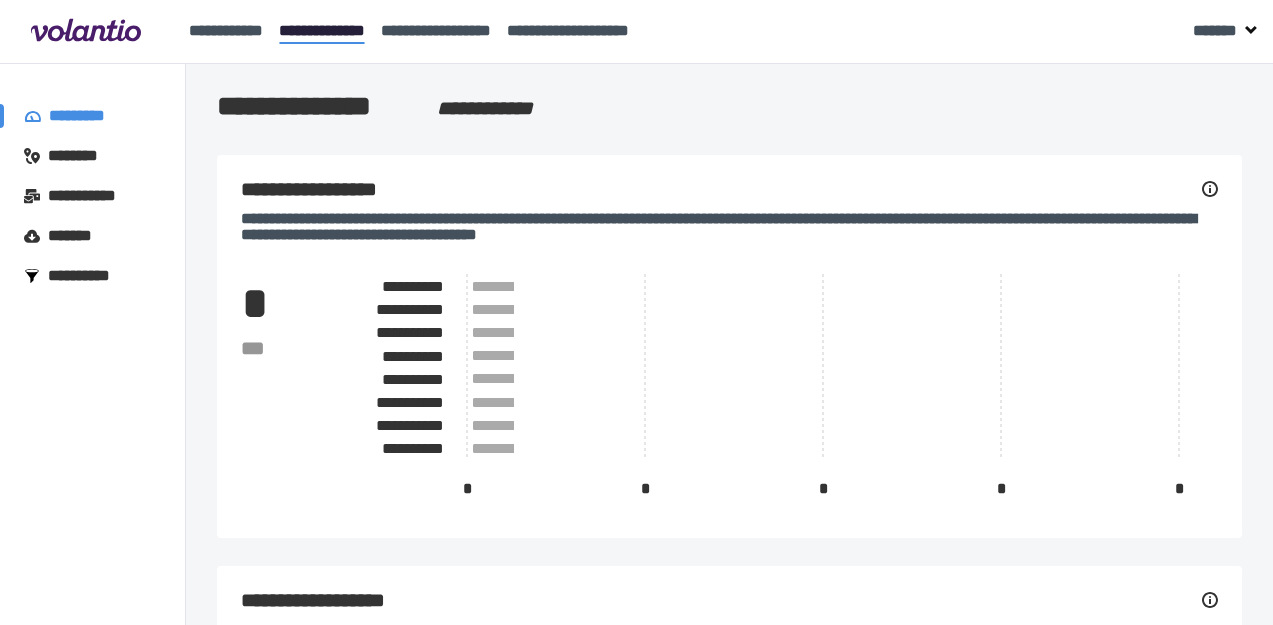 click on "*******" at bounding box center (75, 236) 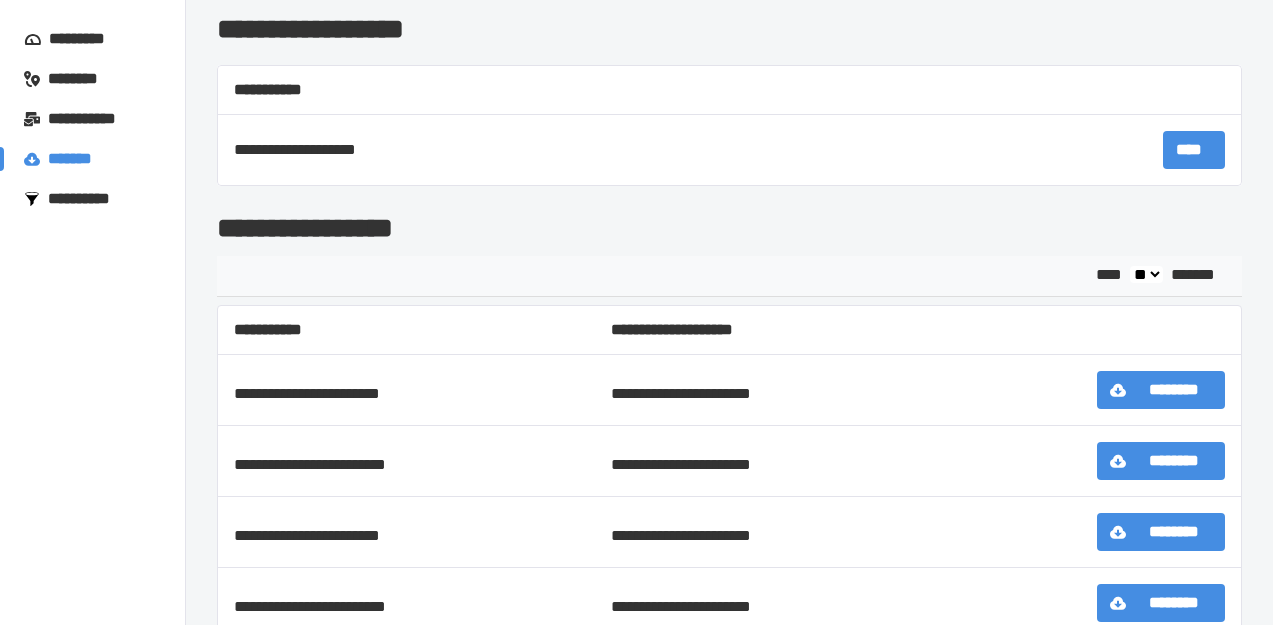 scroll, scrollTop: 0, scrollLeft: 0, axis: both 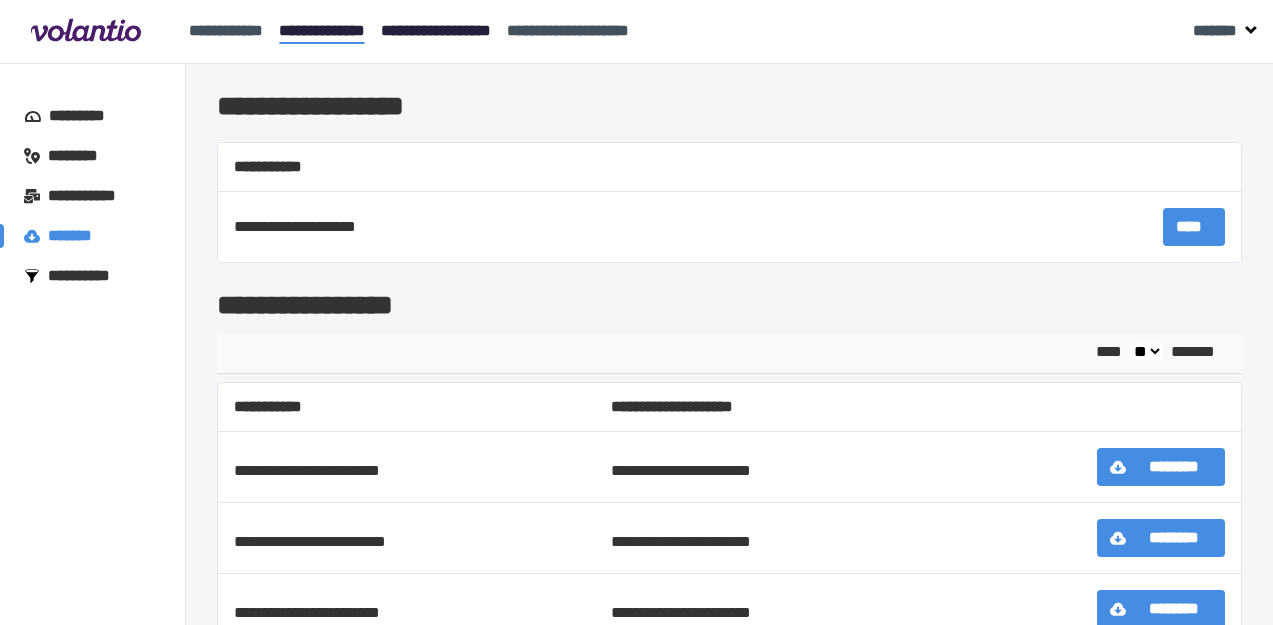 click on "**********" at bounding box center (436, 33) 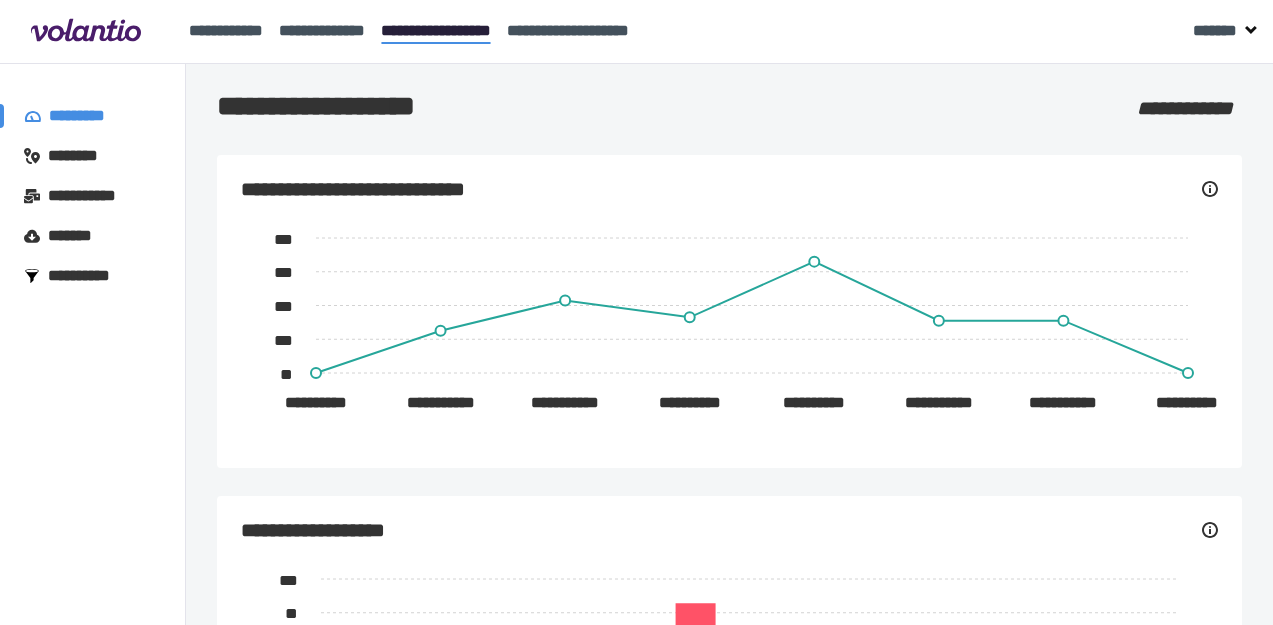 click on "********" at bounding box center [82, 156] 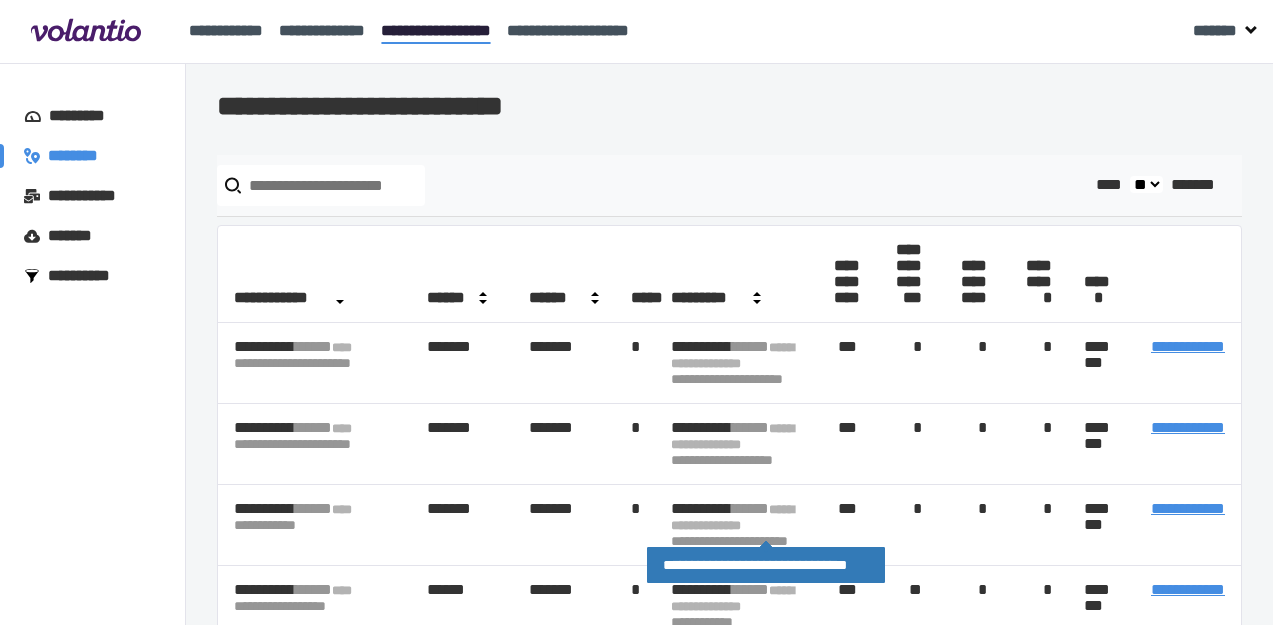 scroll, scrollTop: 0, scrollLeft: 189, axis: horizontal 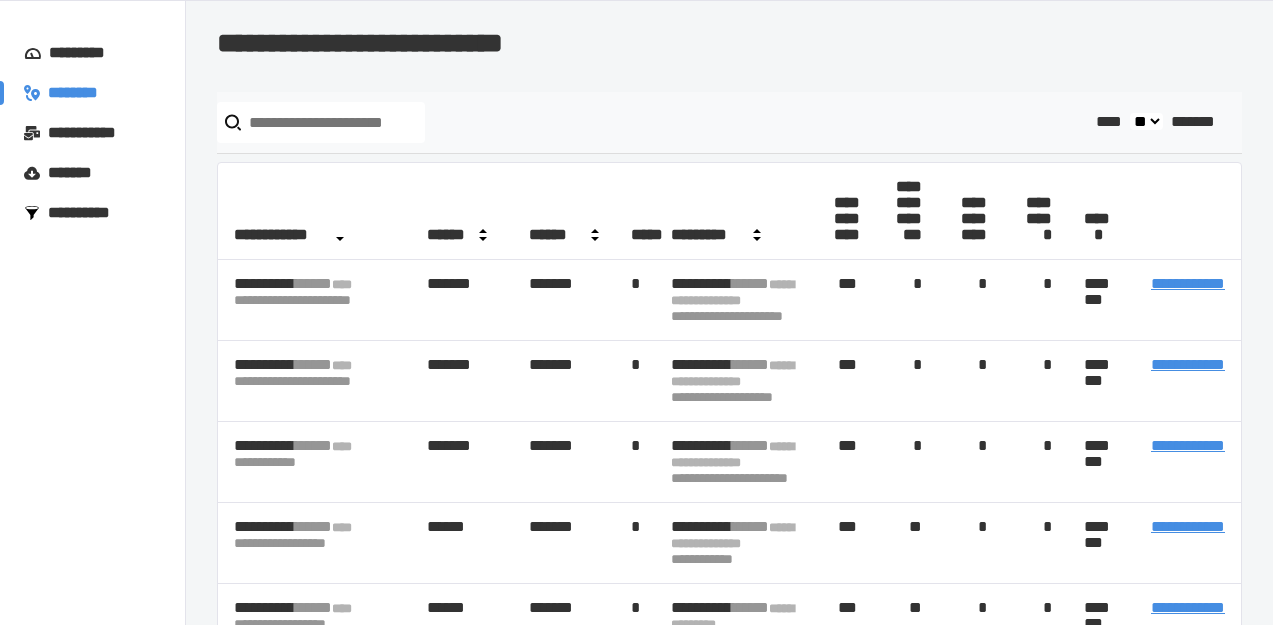 click on "**********" at bounding box center [1188, 364] 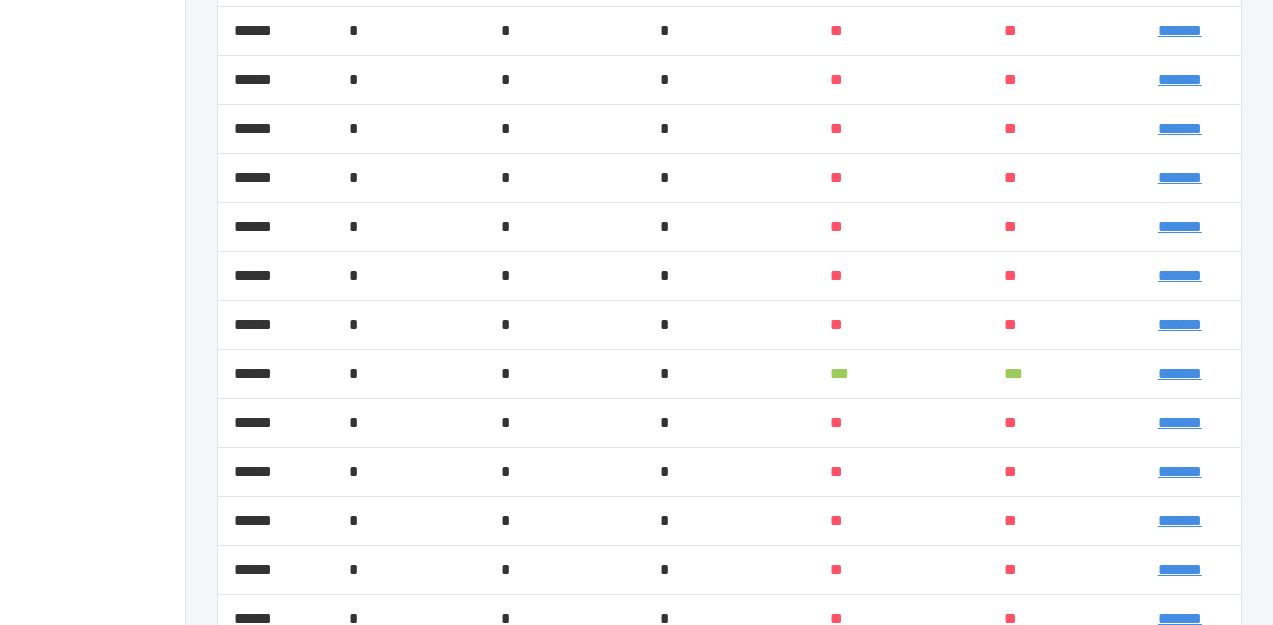 scroll, scrollTop: 2329, scrollLeft: 0, axis: vertical 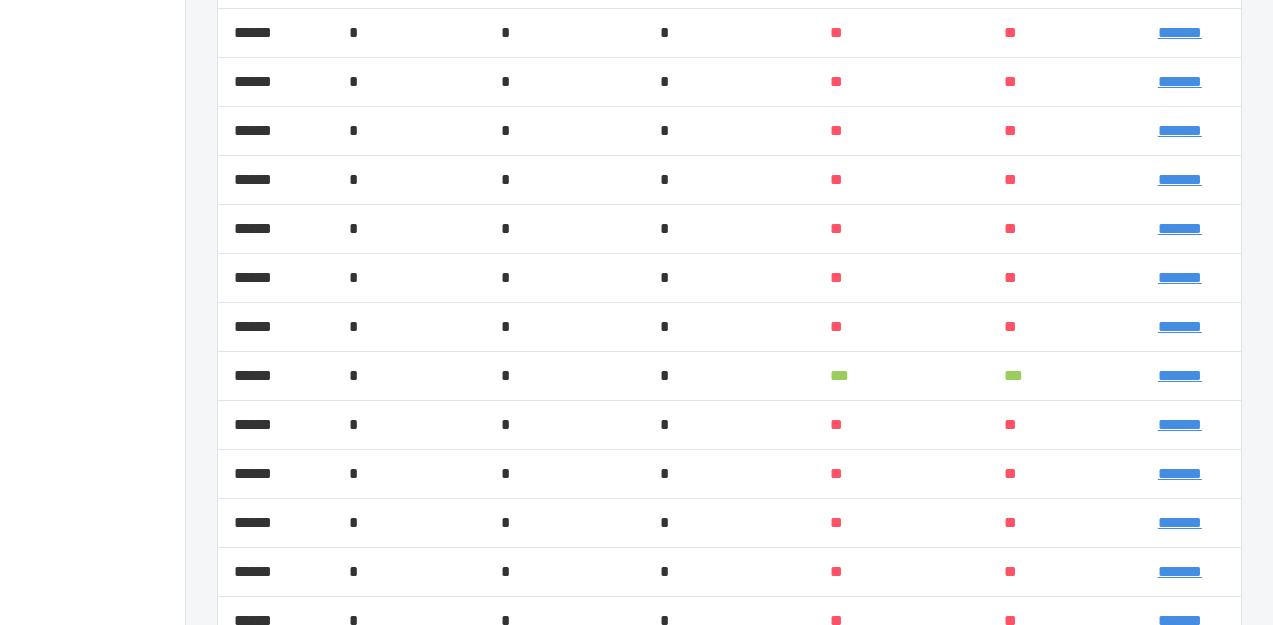 click on "*******" at bounding box center [1180, 375] 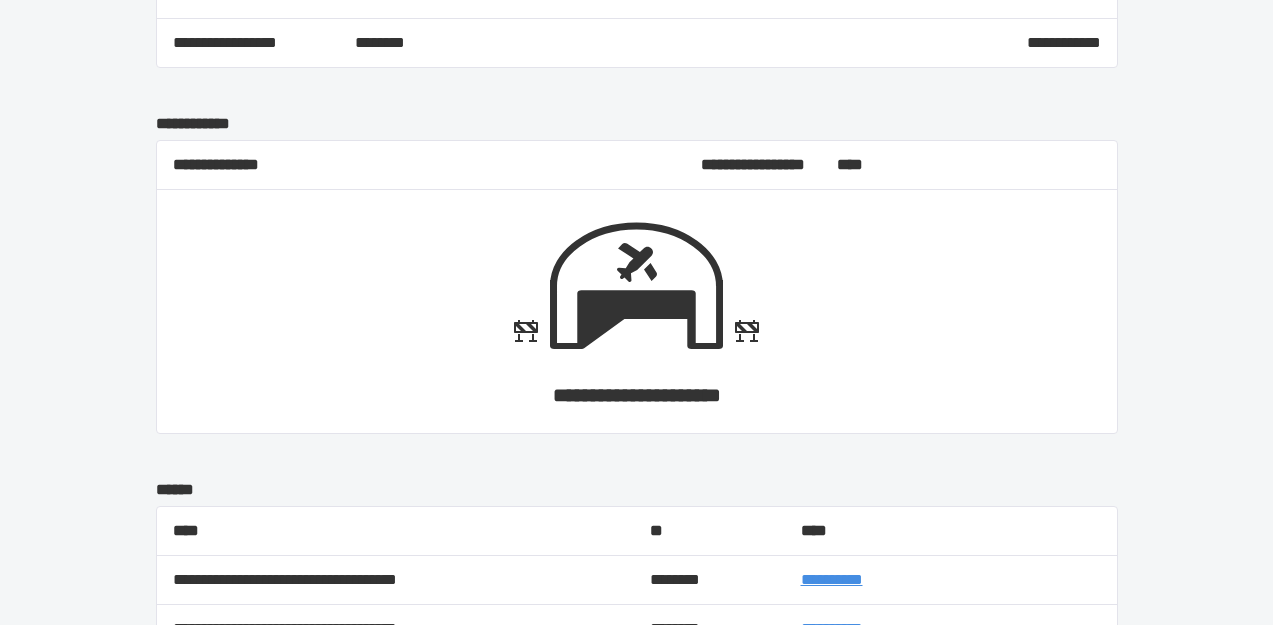 scroll, scrollTop: 0, scrollLeft: 0, axis: both 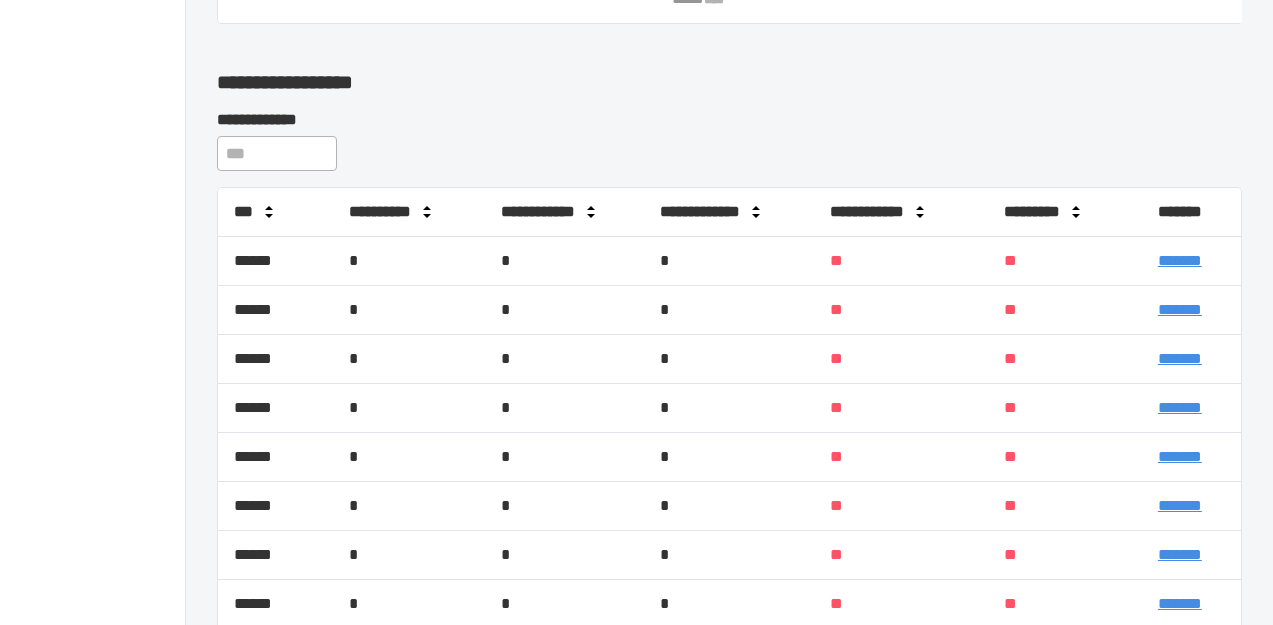 click on "*******" at bounding box center [1180, 260] 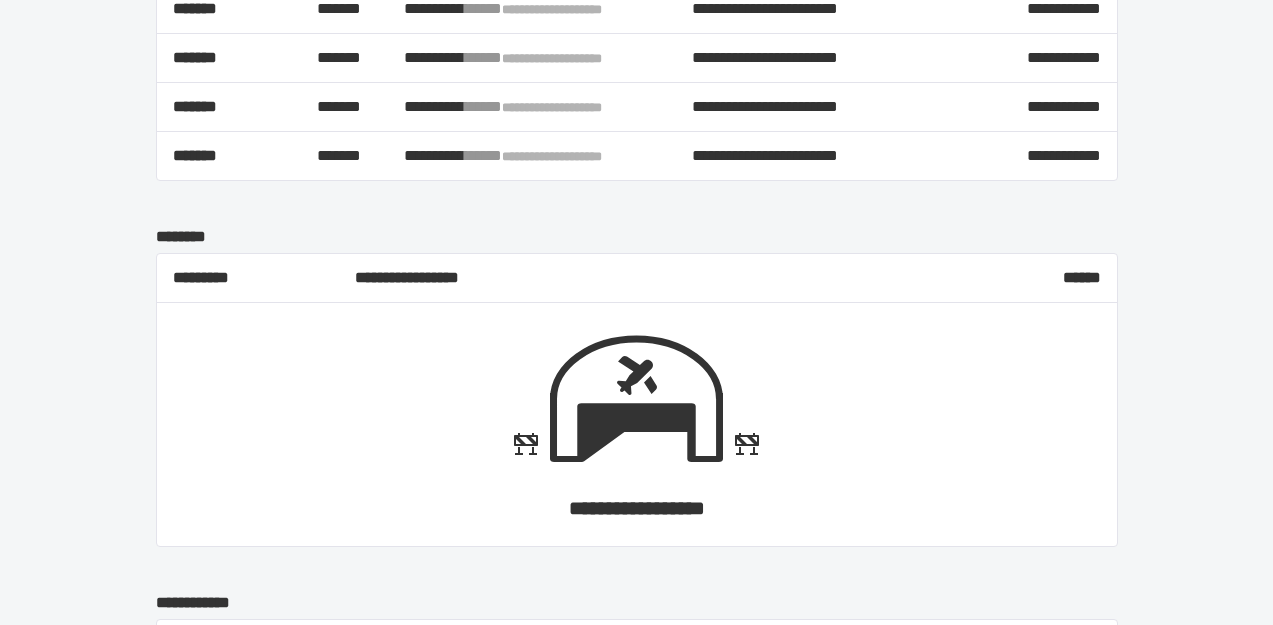 scroll, scrollTop: 0, scrollLeft: 0, axis: both 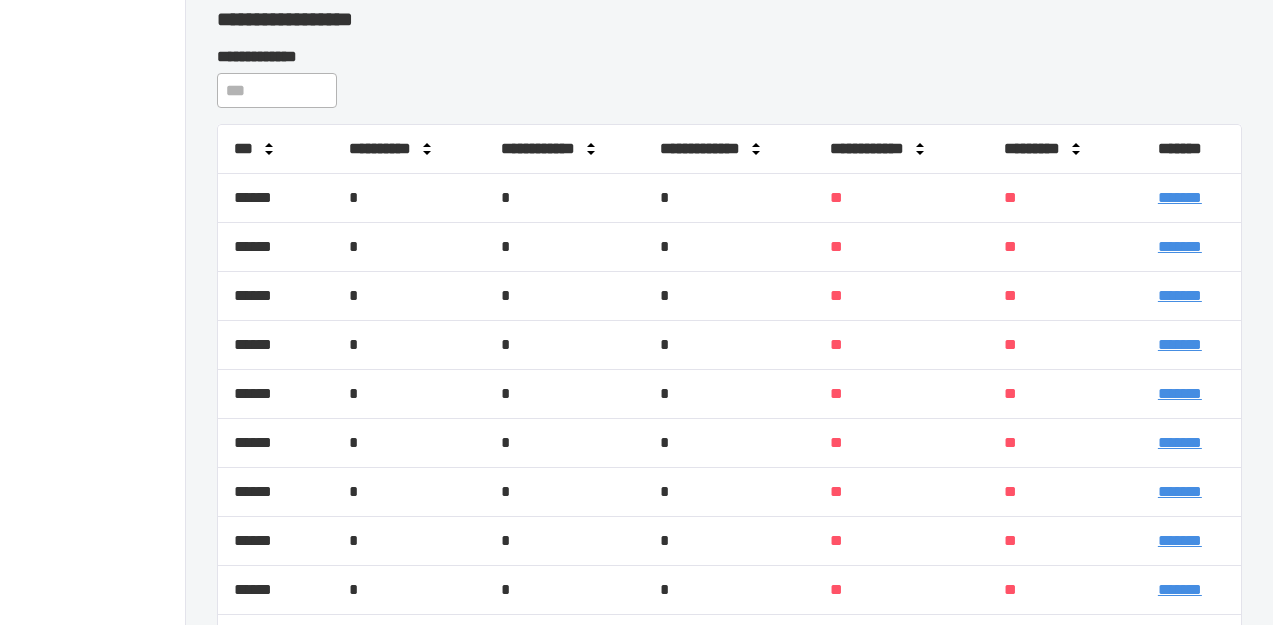 click on "*******" at bounding box center (1180, 344) 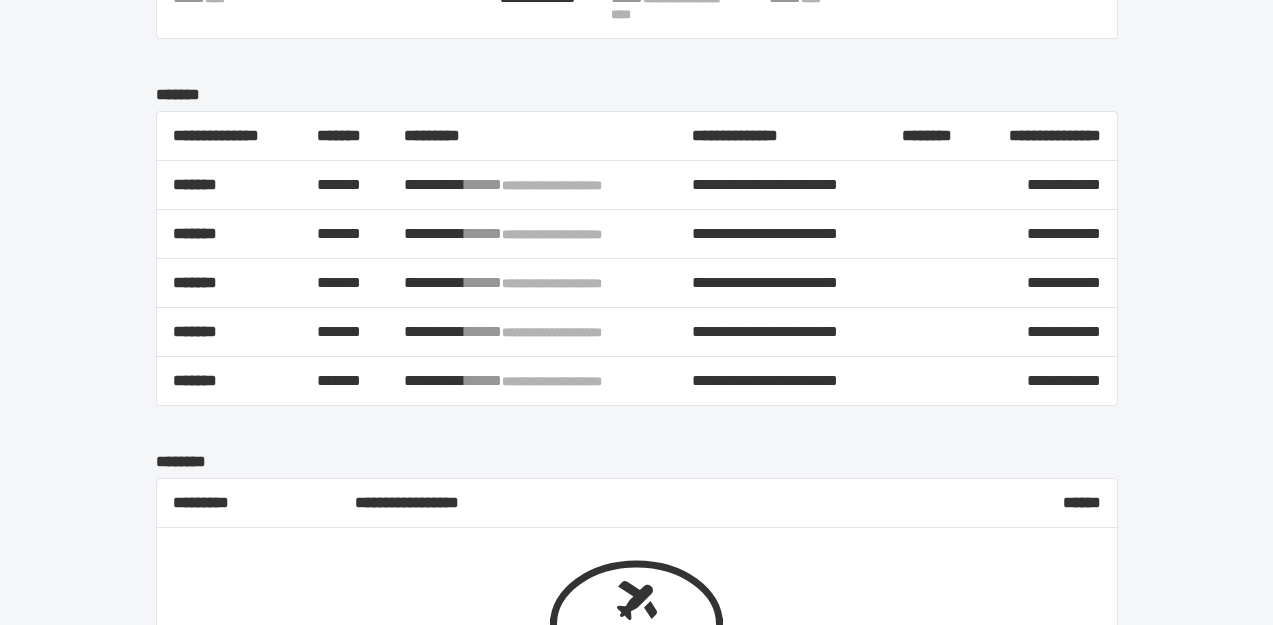scroll, scrollTop: 0, scrollLeft: 0, axis: both 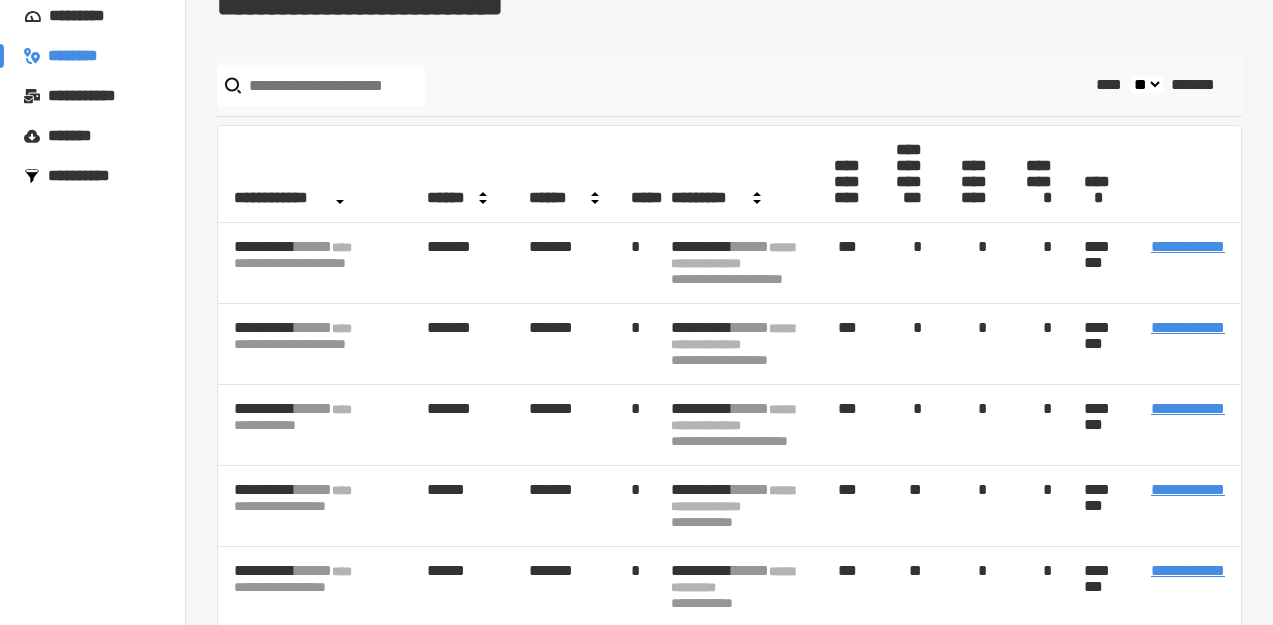 click on "**********" at bounding box center [1188, 408] 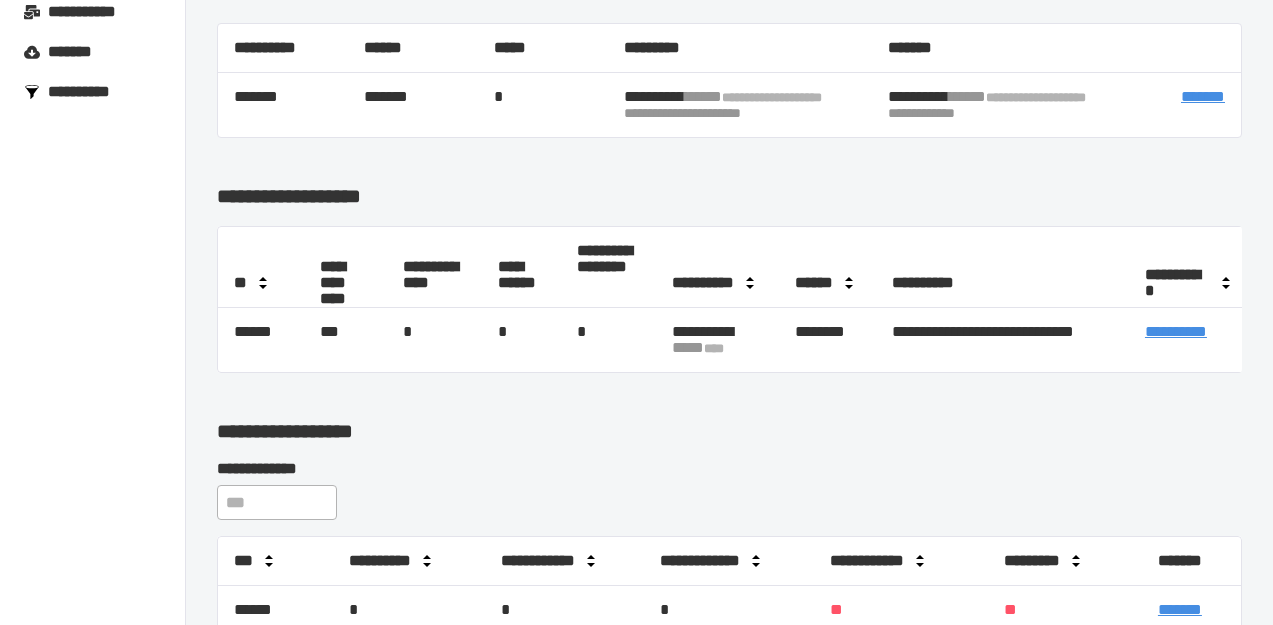 scroll, scrollTop: 0, scrollLeft: 0, axis: both 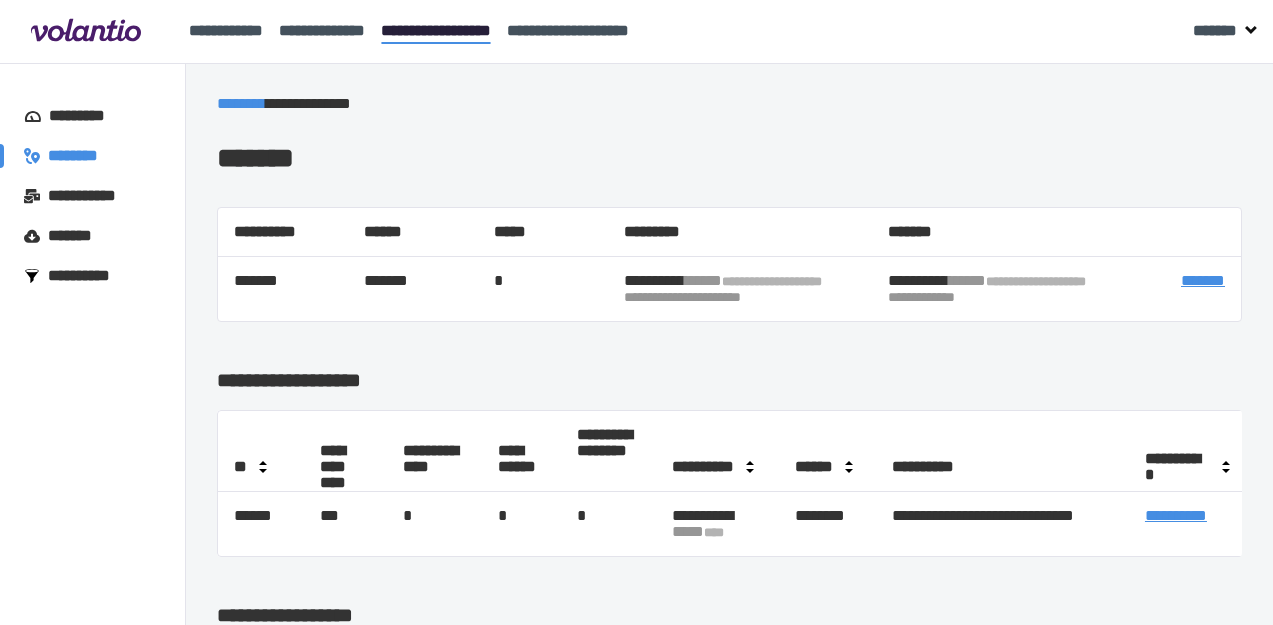click on "*******" at bounding box center (1203, 280) 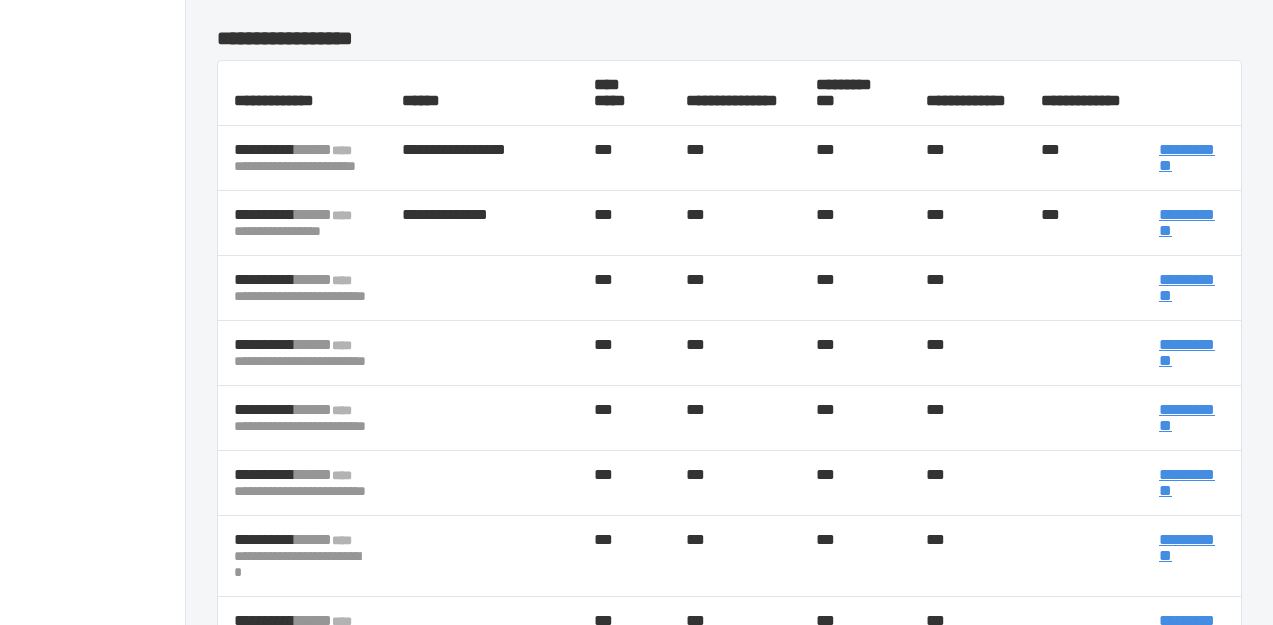 scroll, scrollTop: 341, scrollLeft: 0, axis: vertical 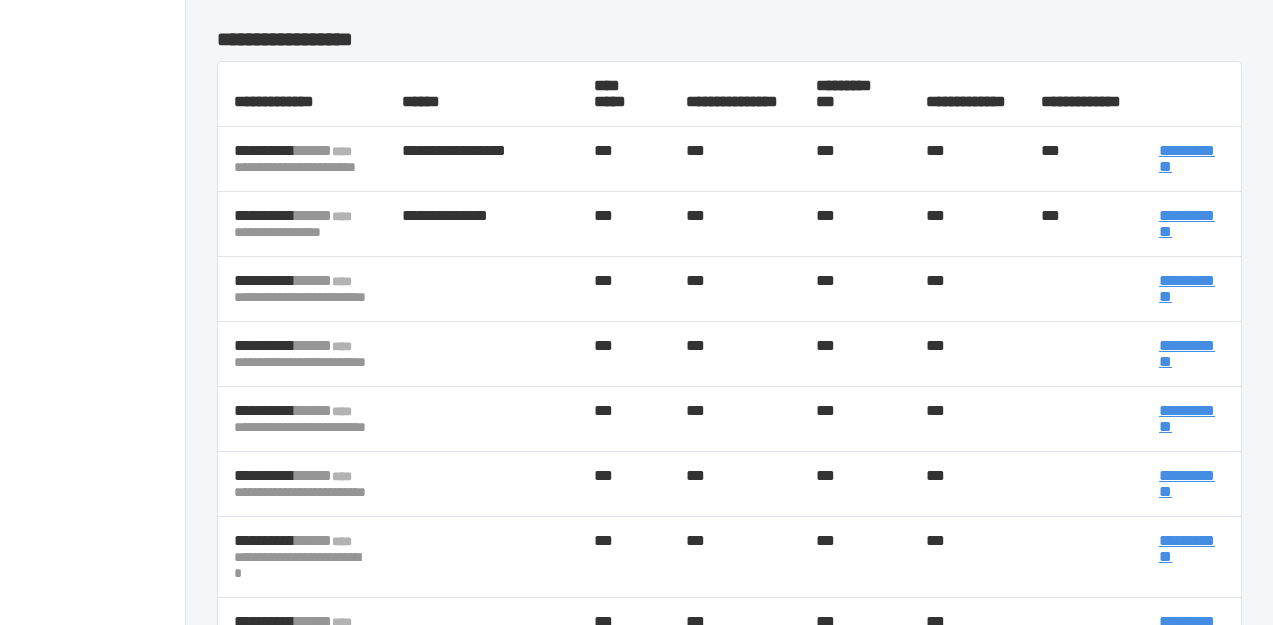 click on "**********" at bounding box center (1187, 158) 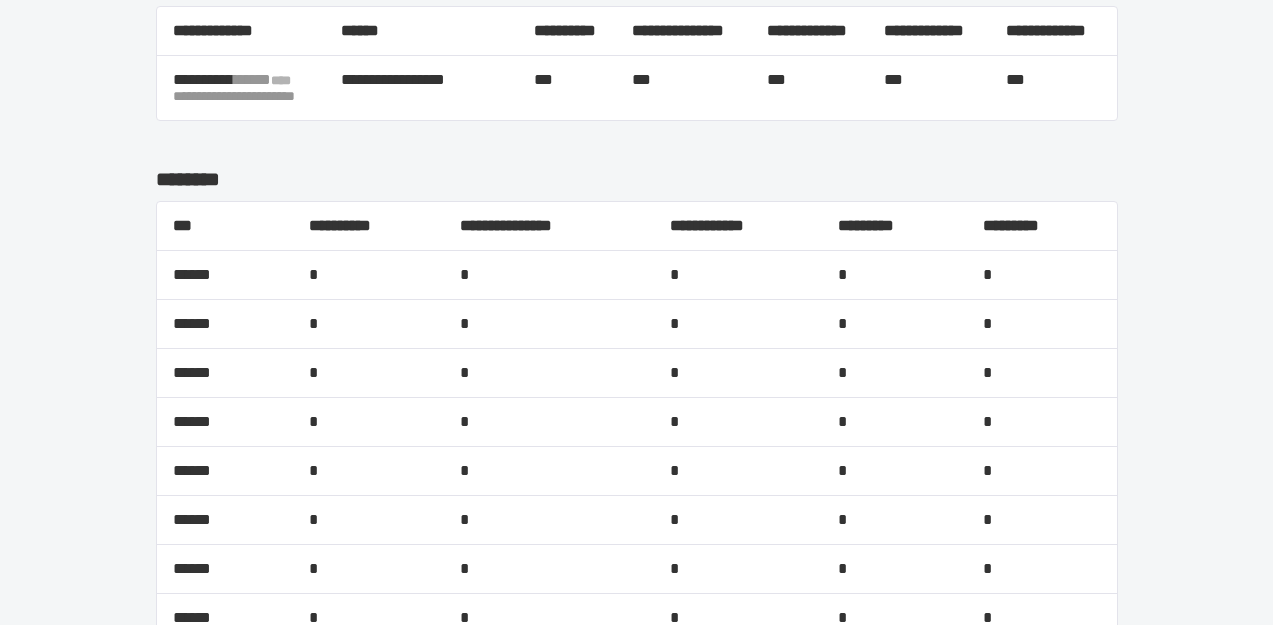 scroll, scrollTop: 0, scrollLeft: 0, axis: both 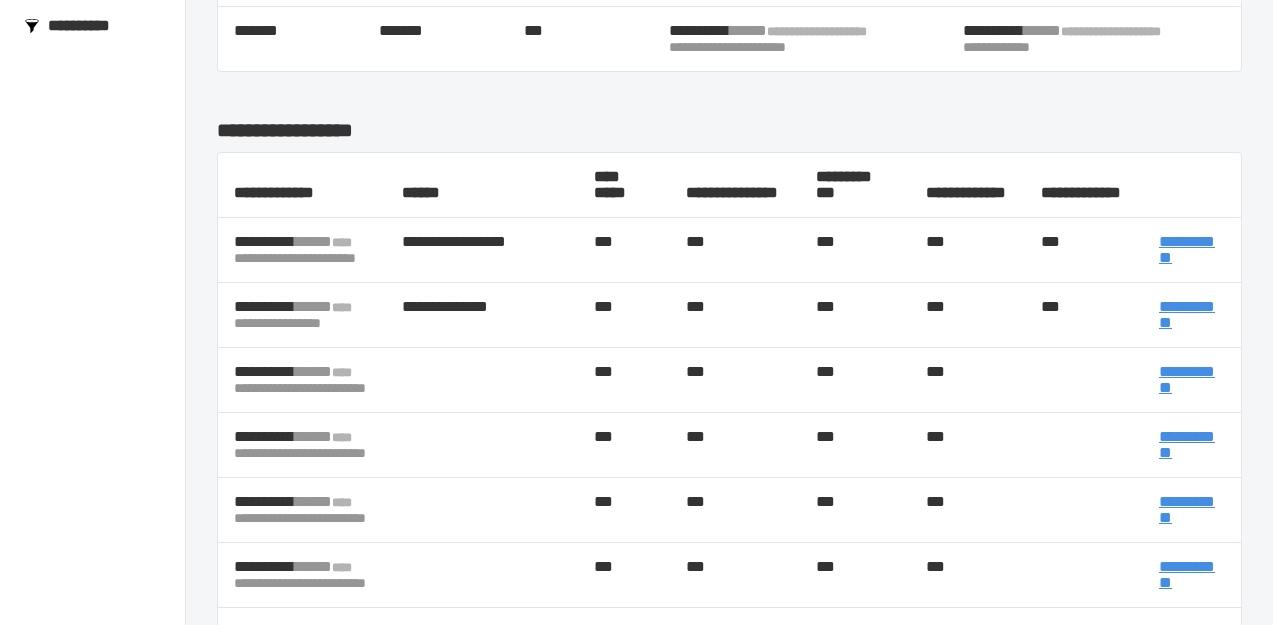 click on "**********" at bounding box center (1187, 379) 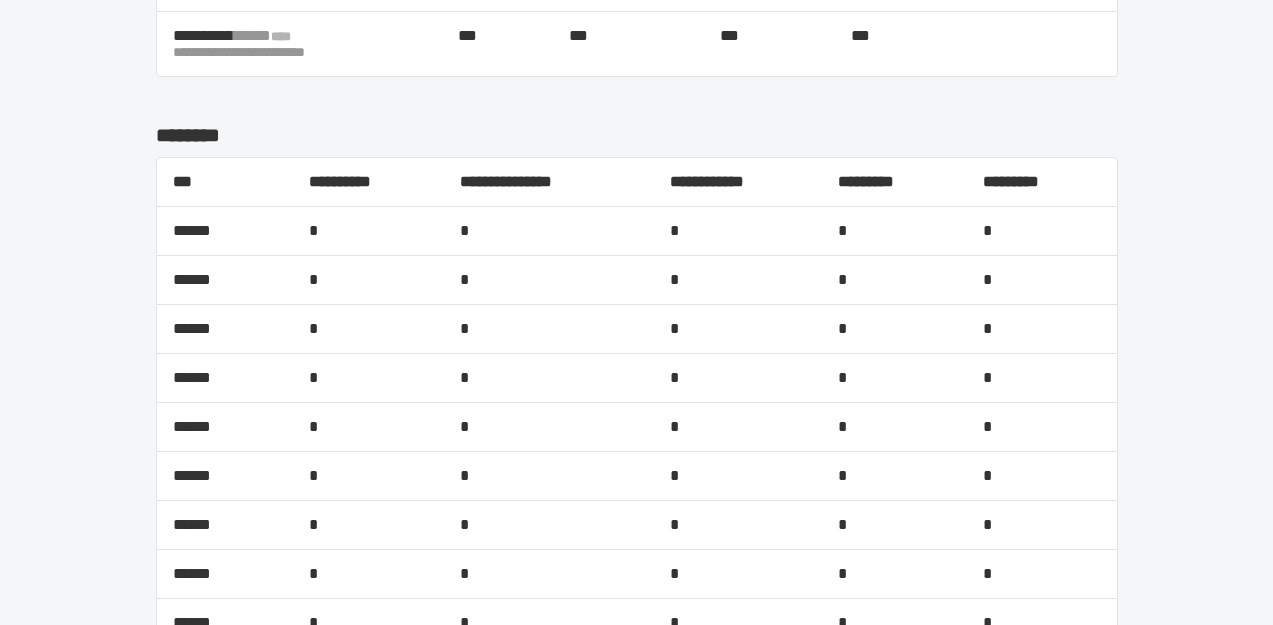 scroll, scrollTop: 0, scrollLeft: 0, axis: both 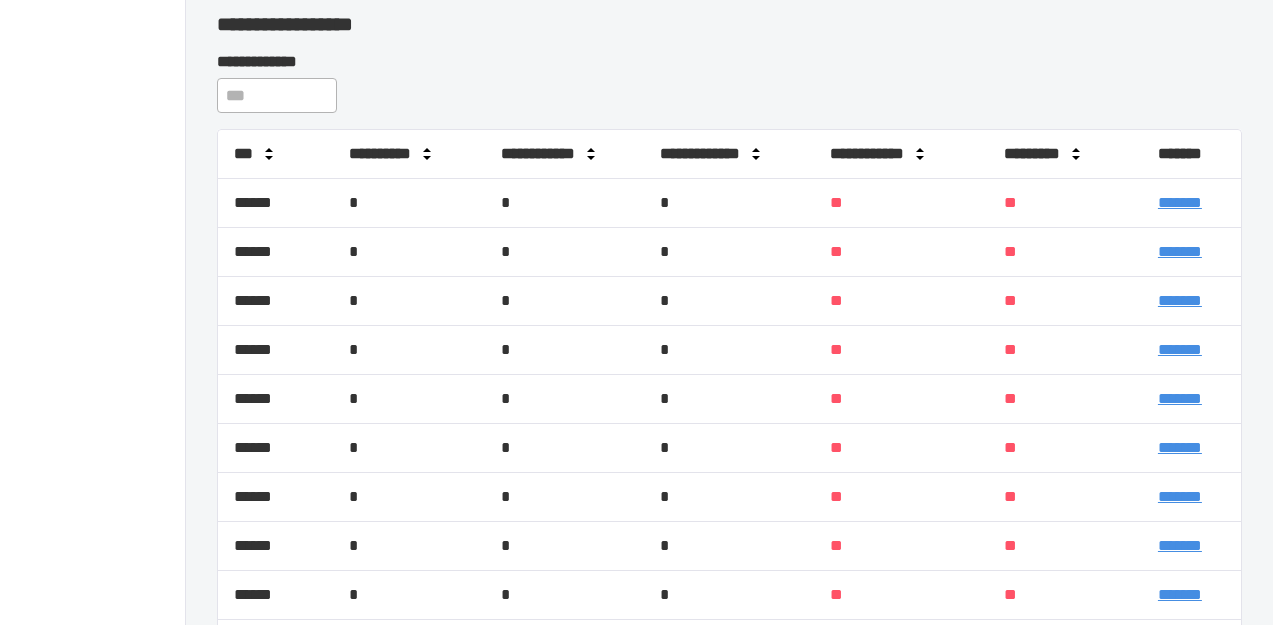 click on "*******" at bounding box center (1180, 202) 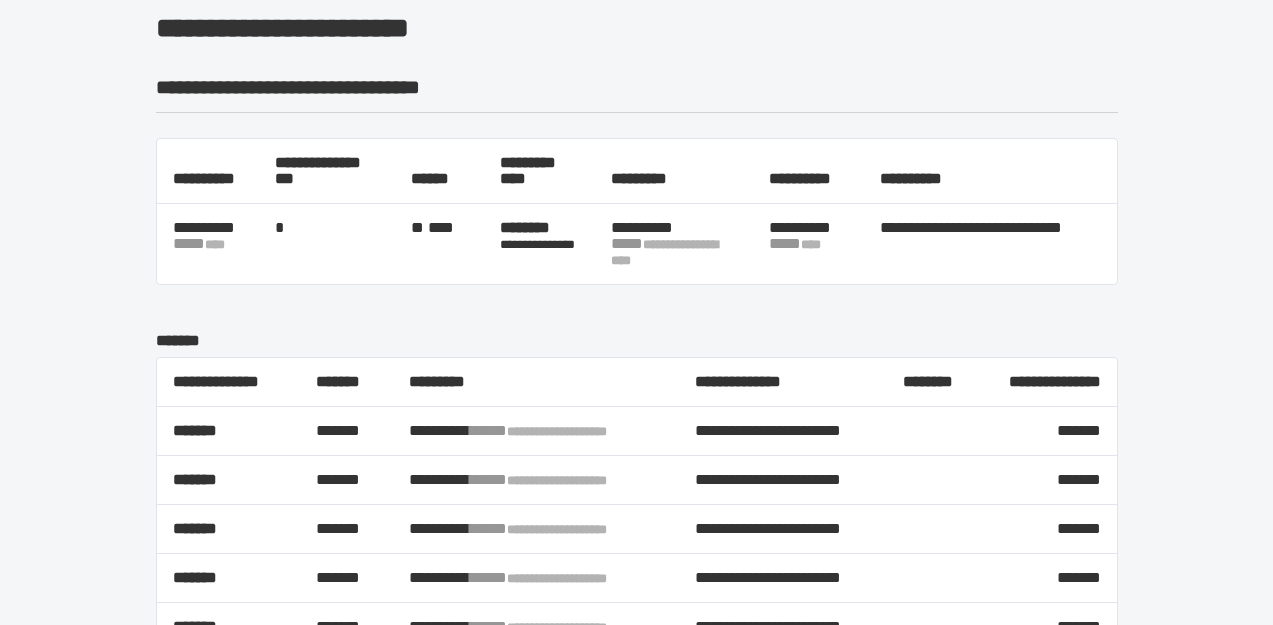 scroll, scrollTop: 82, scrollLeft: 0, axis: vertical 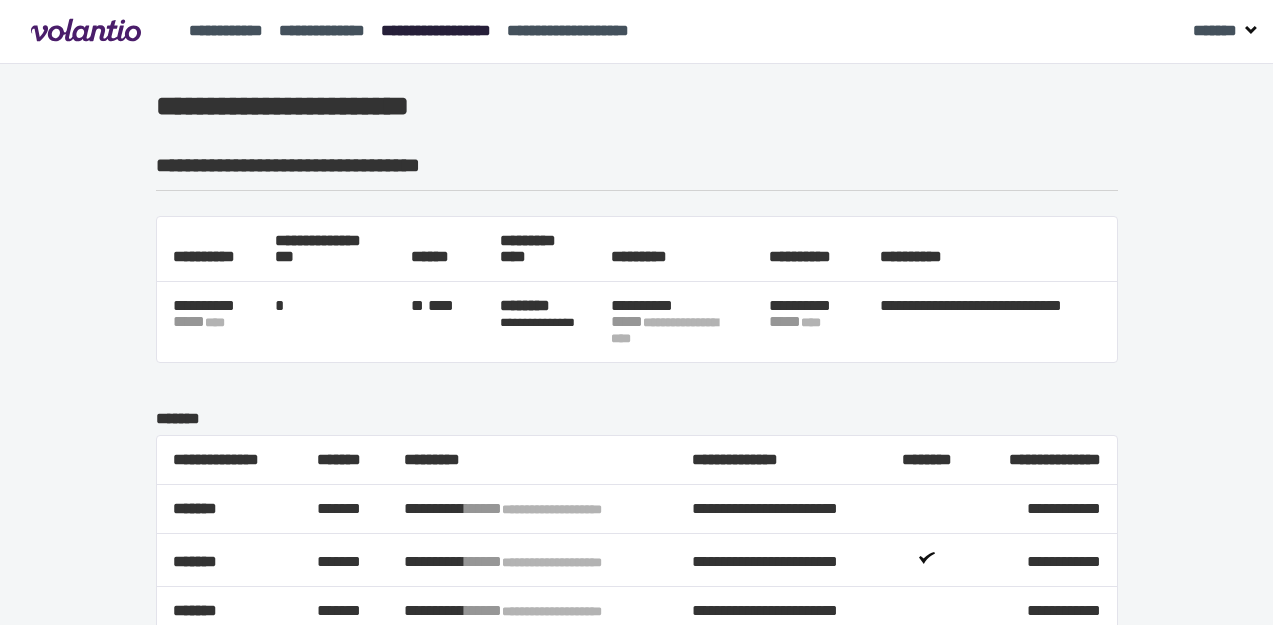 click on "**********" at bounding box center (436, 30) 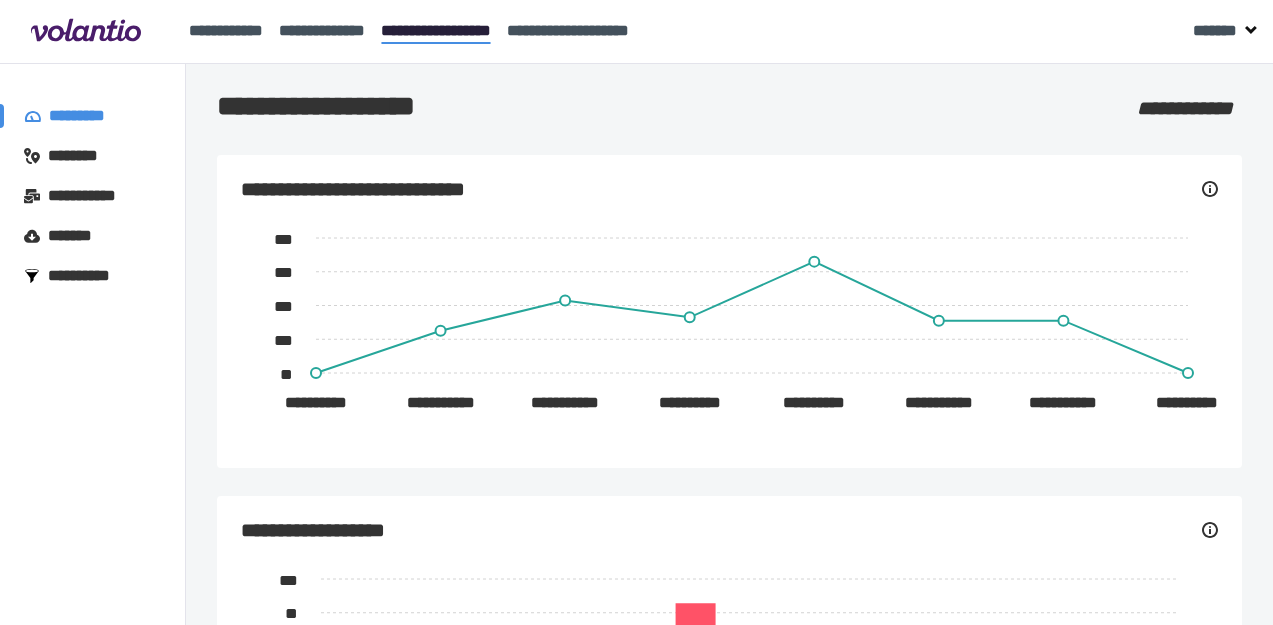 click on "**********" at bounding box center (88, 276) 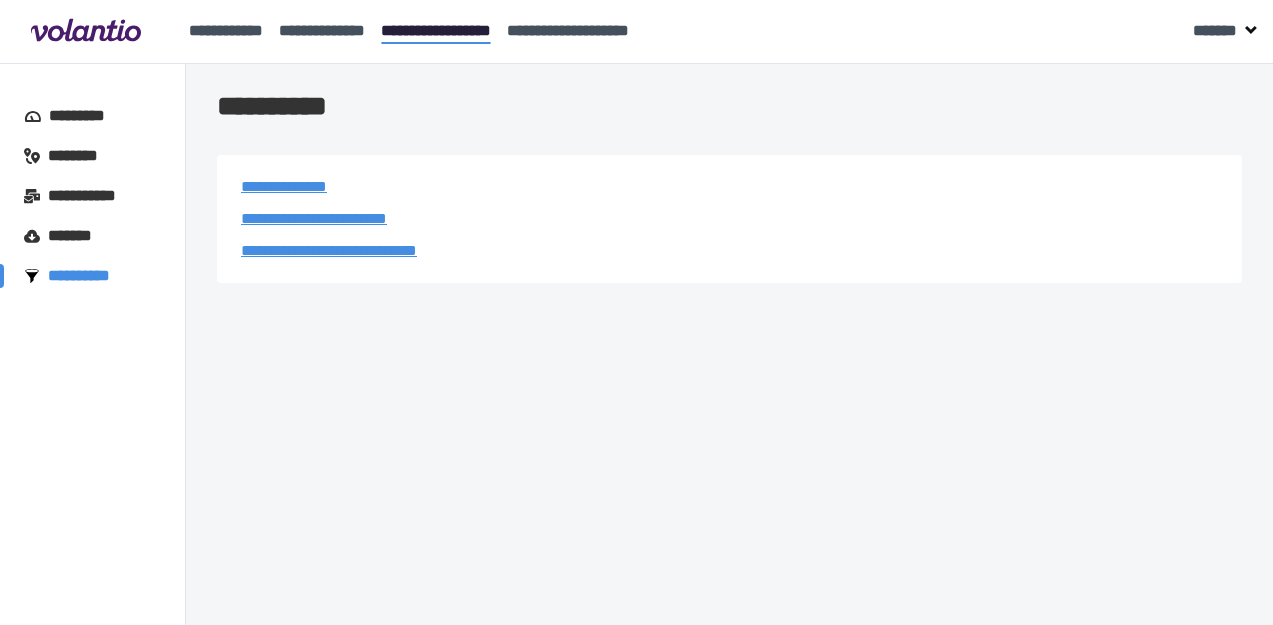 click on "**********" at bounding box center [329, 250] 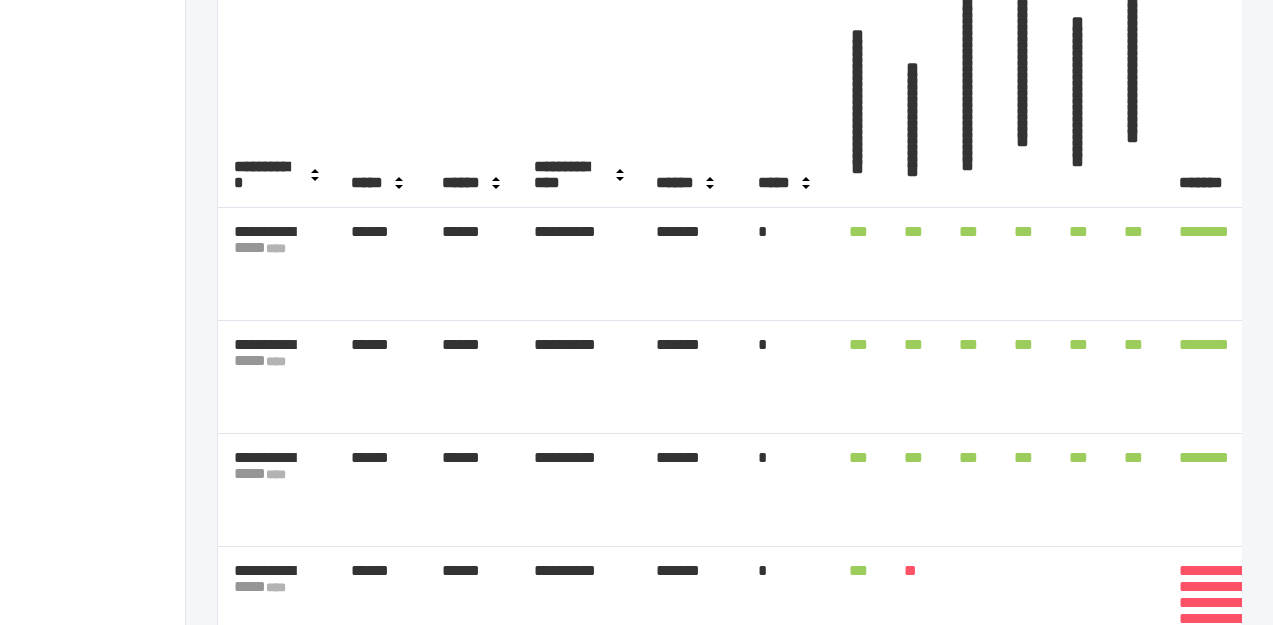 scroll, scrollTop: 331, scrollLeft: 0, axis: vertical 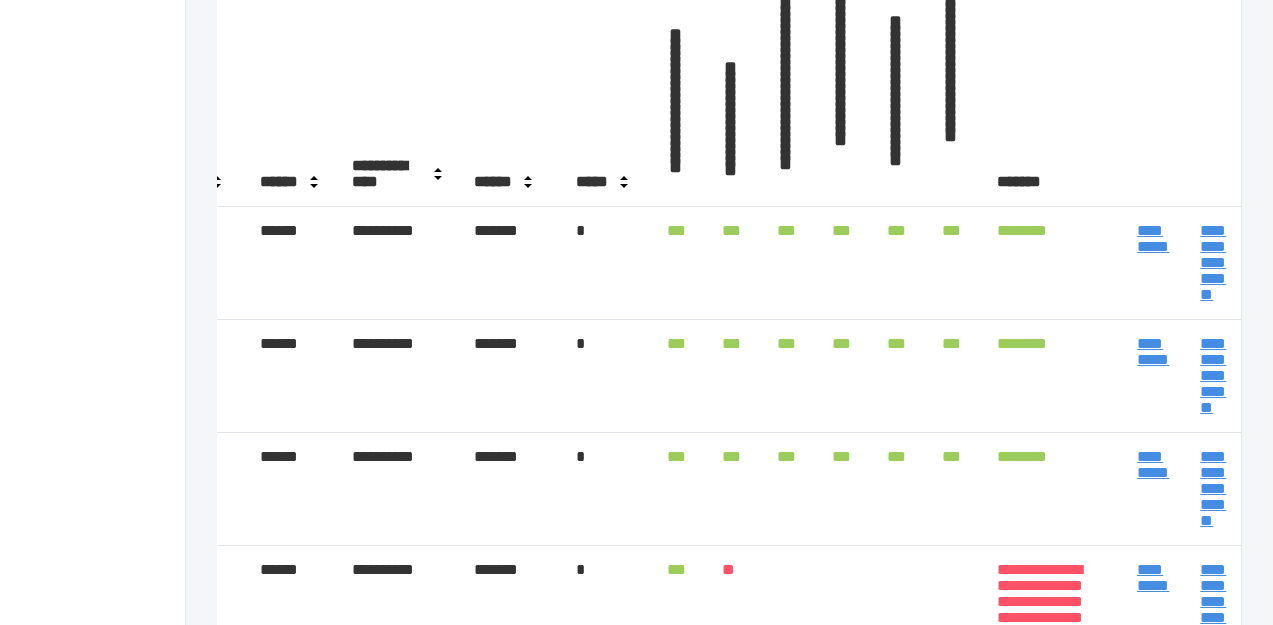 click on "**********" at bounding box center (1153, 238) 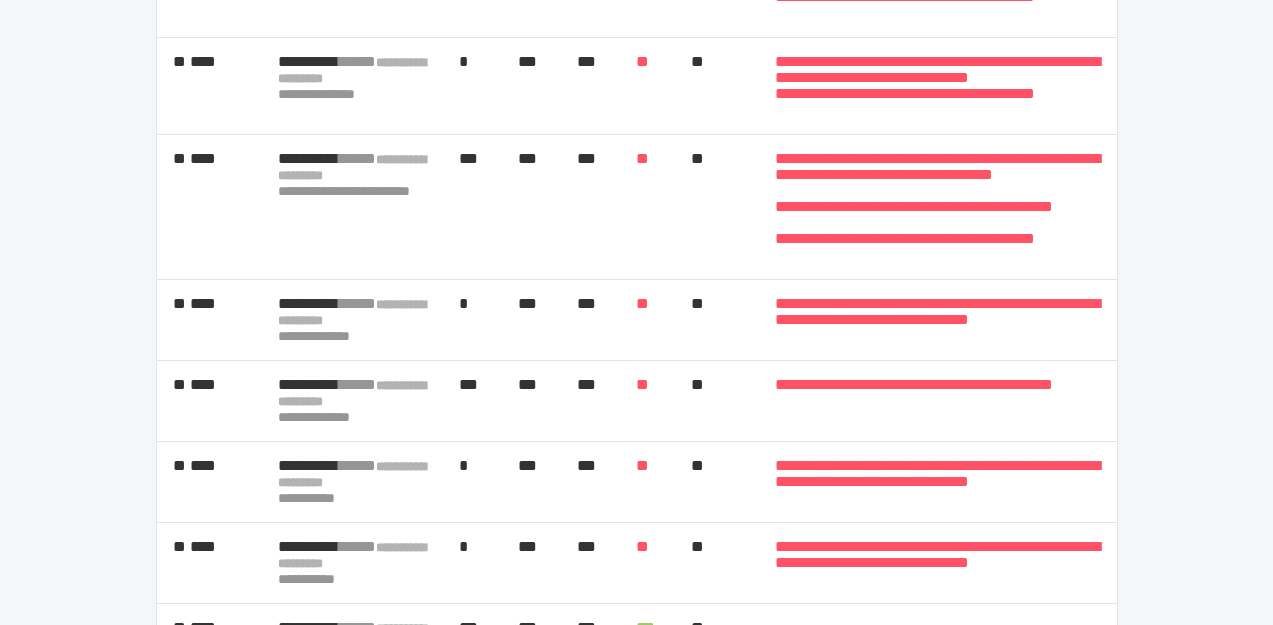 scroll, scrollTop: 0, scrollLeft: 0, axis: both 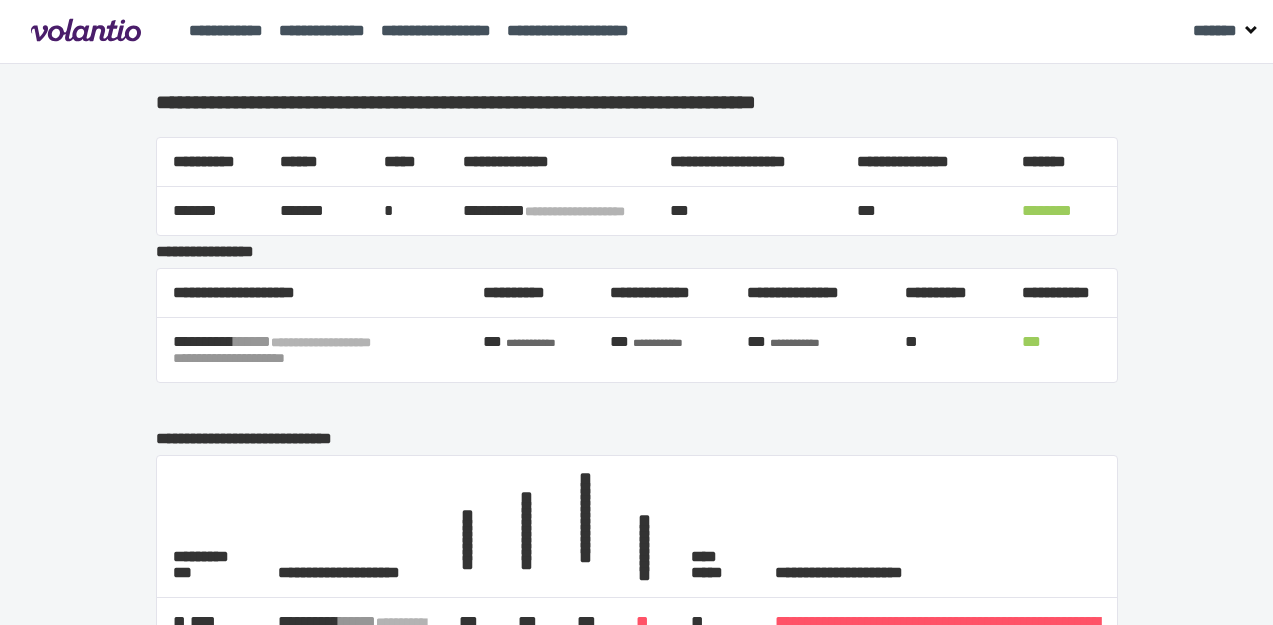 click on "********" at bounding box center [1061, 211] 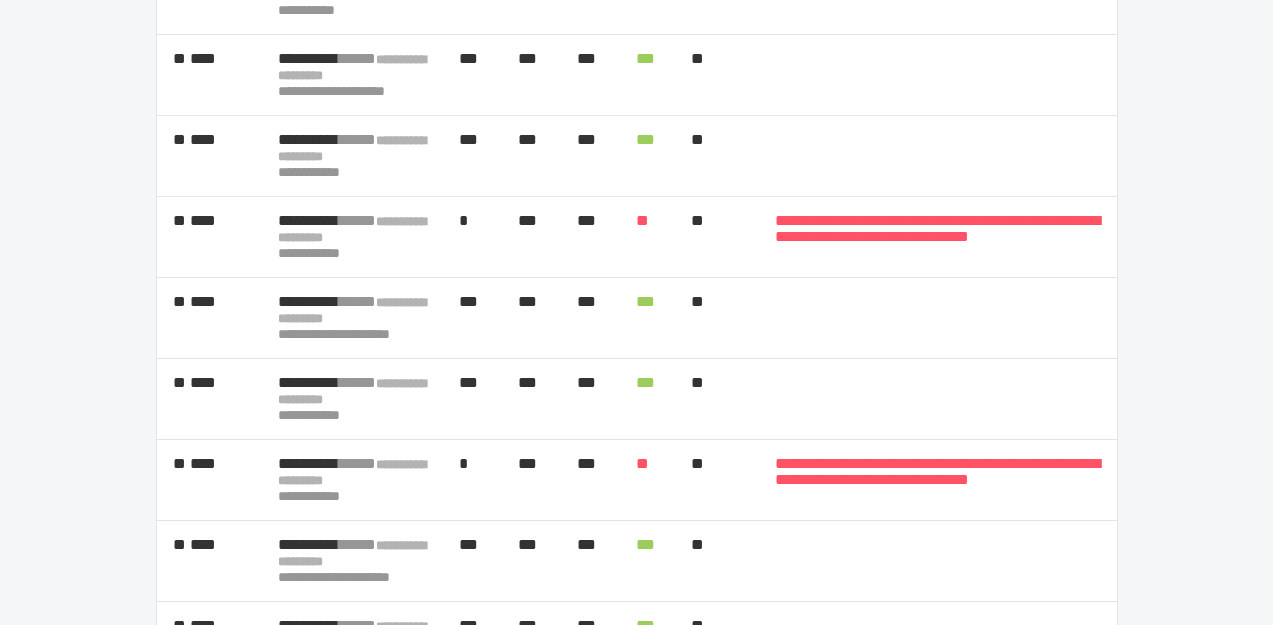 scroll, scrollTop: 1045, scrollLeft: 0, axis: vertical 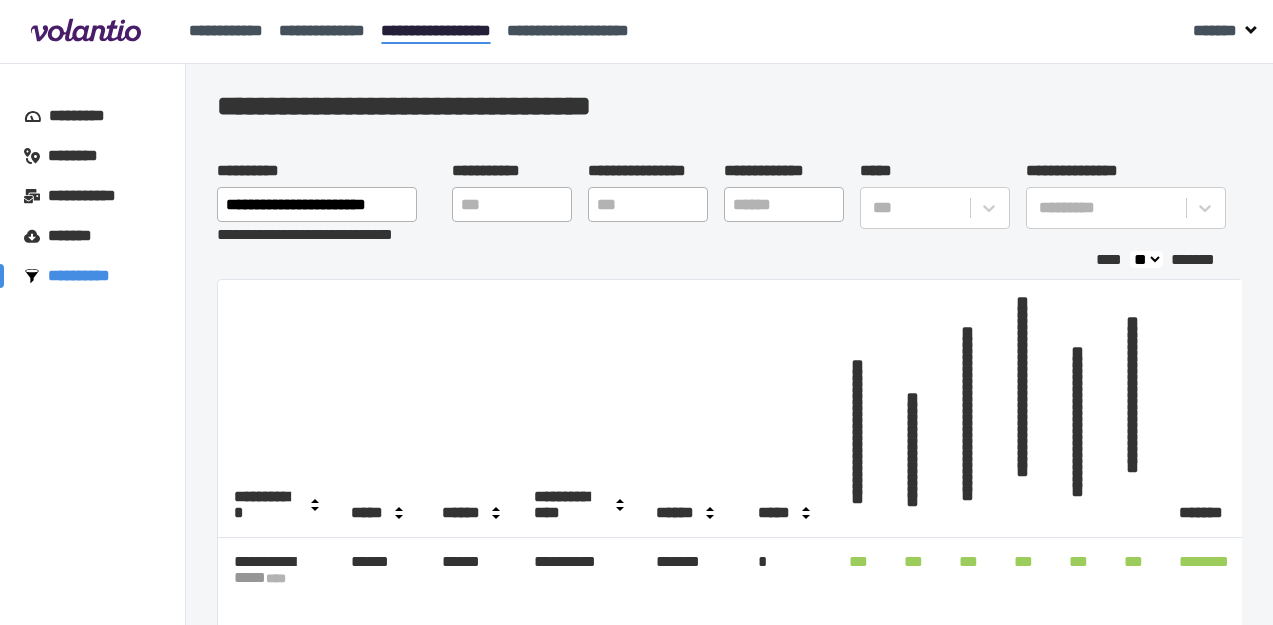 click on "**********" at bounding box center (88, 276) 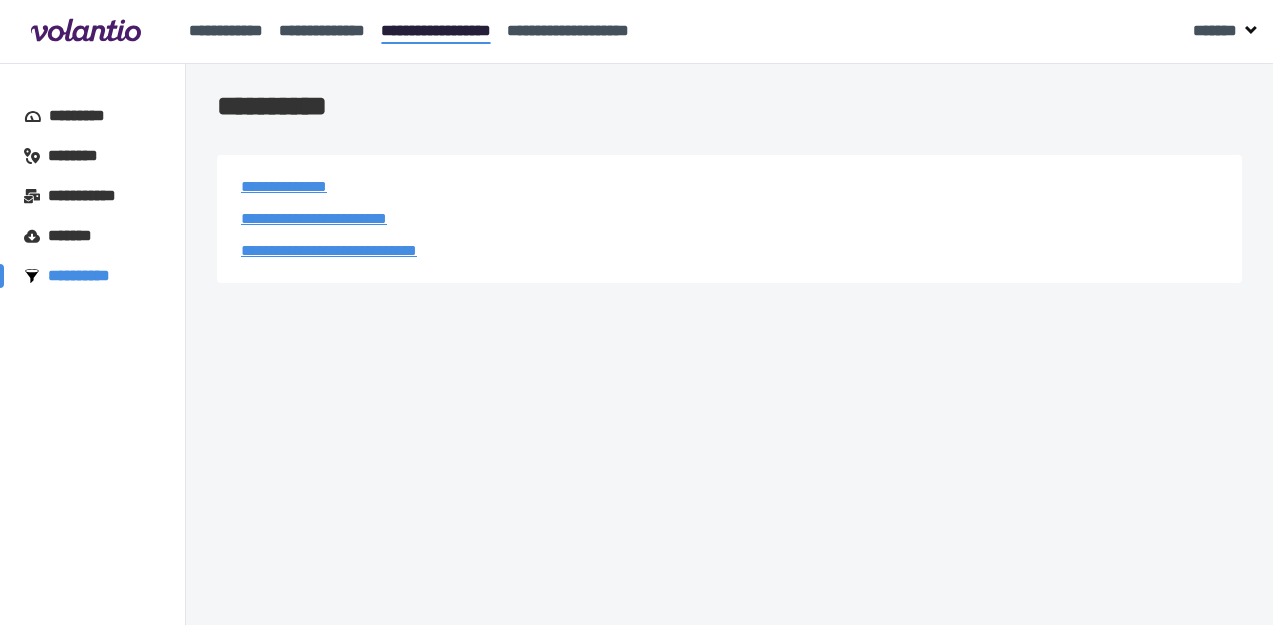 click on "**********" at bounding box center [284, 186] 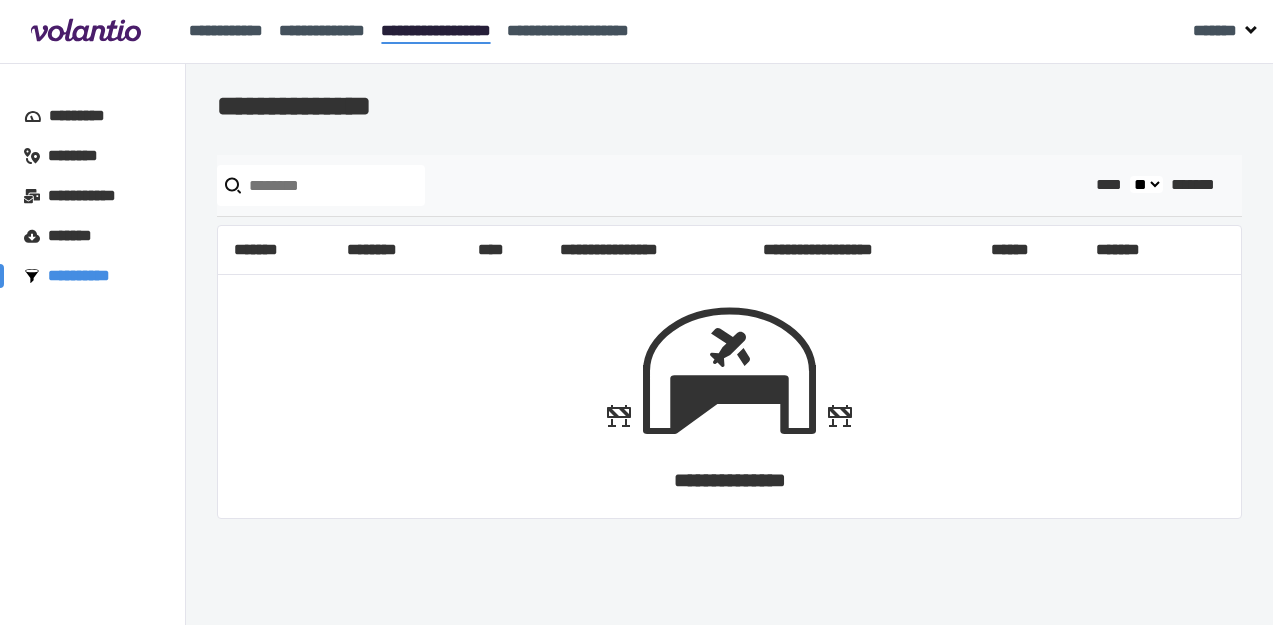 click at bounding box center [321, 185] 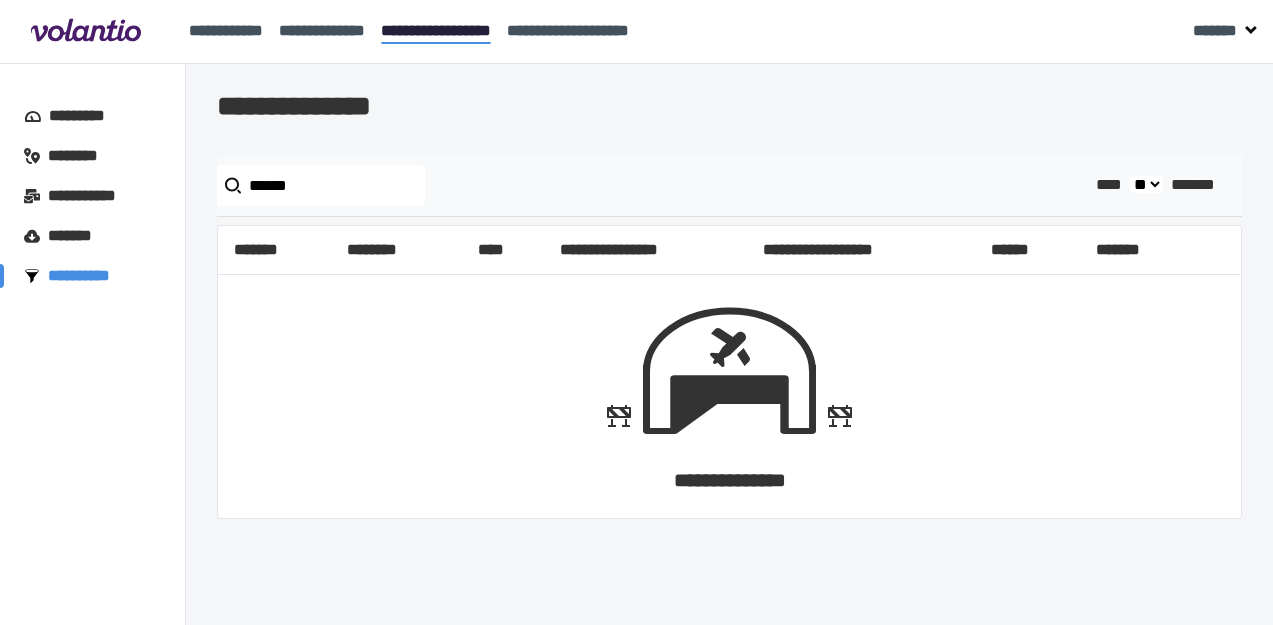 type on "******" 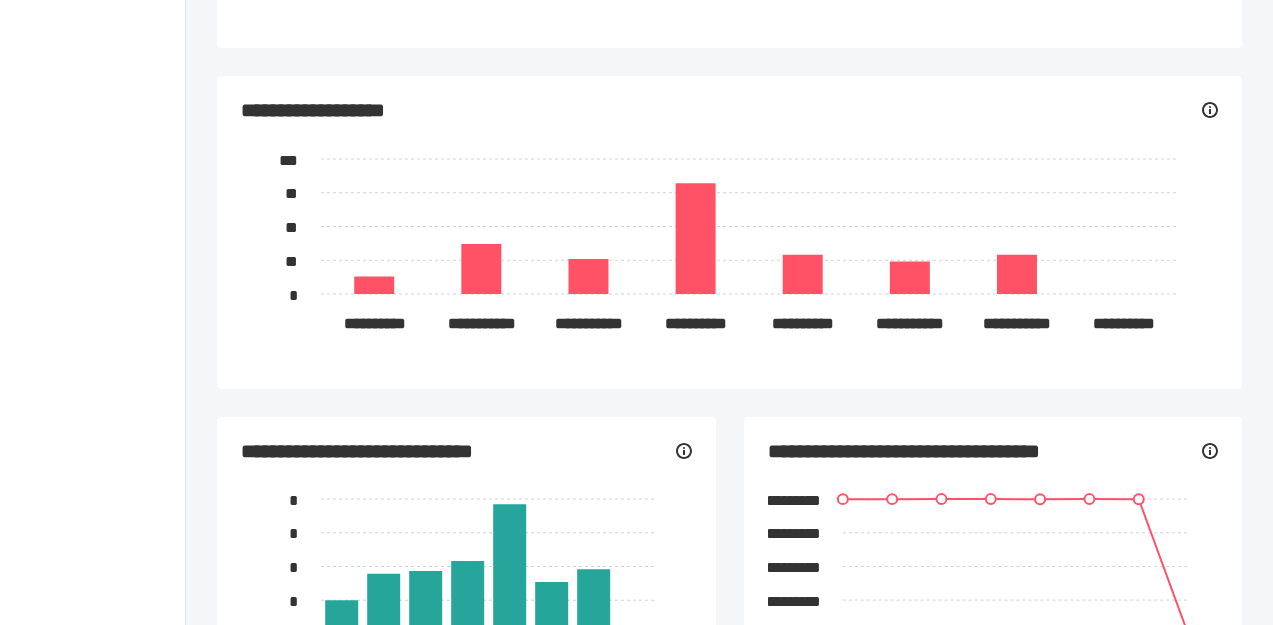 scroll, scrollTop: 0, scrollLeft: 0, axis: both 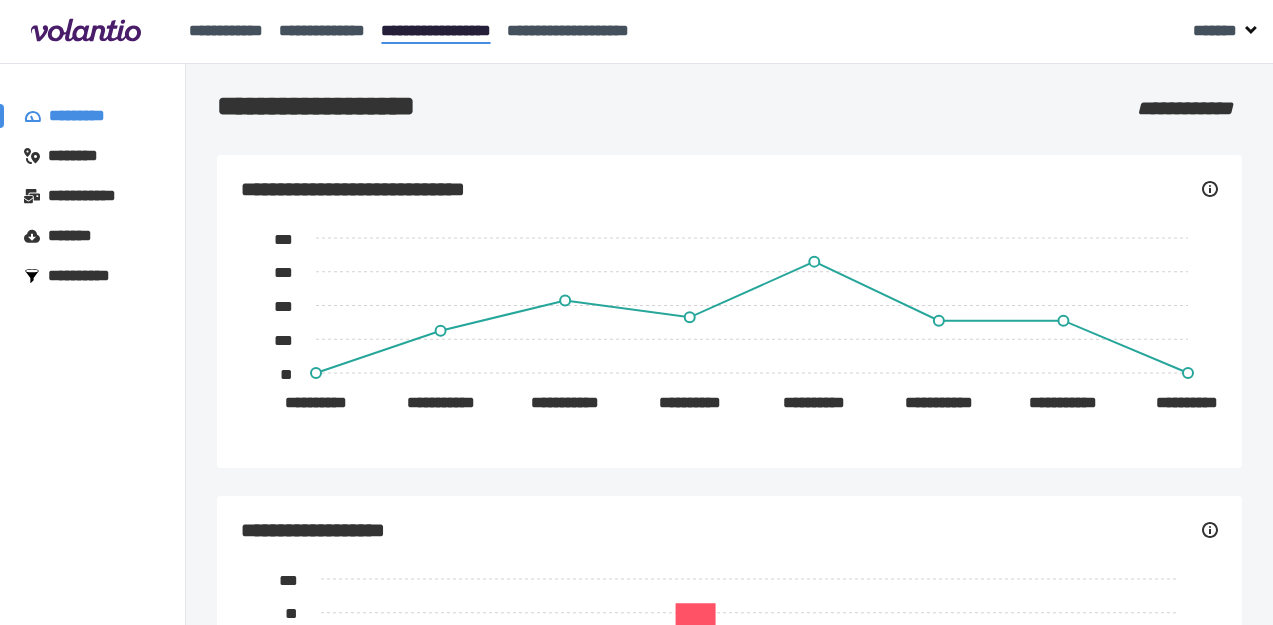 click on "********" at bounding box center [82, 156] 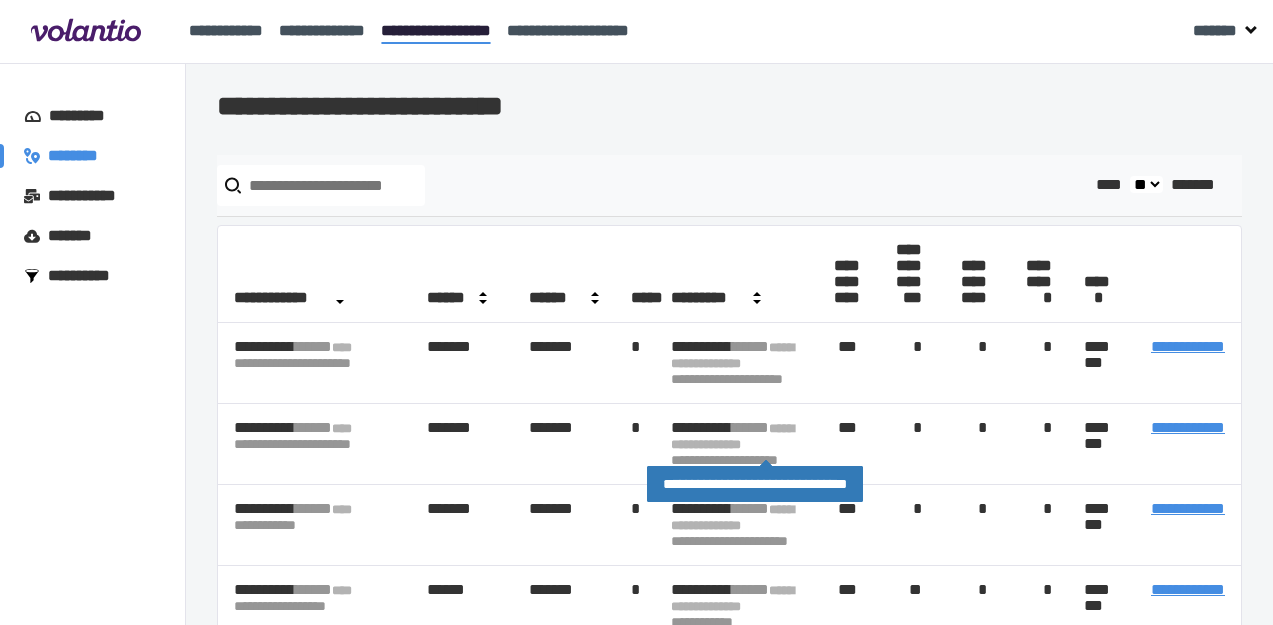 scroll, scrollTop: 0, scrollLeft: 189, axis: horizontal 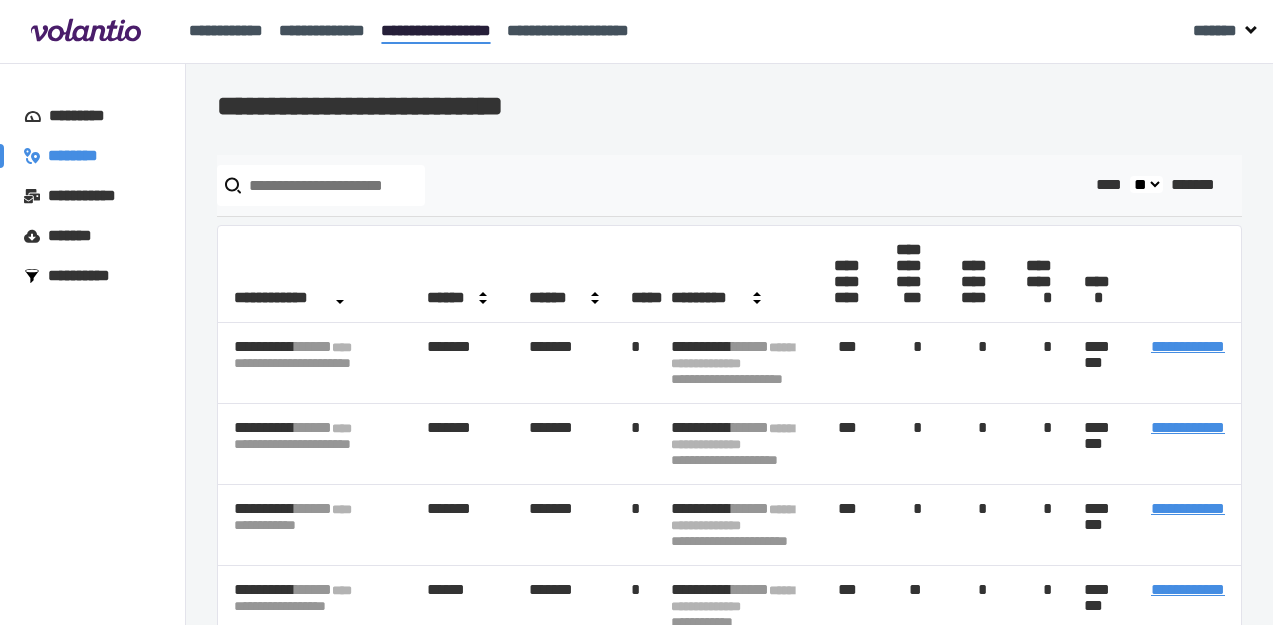 click on "**********" at bounding box center (1188, 346) 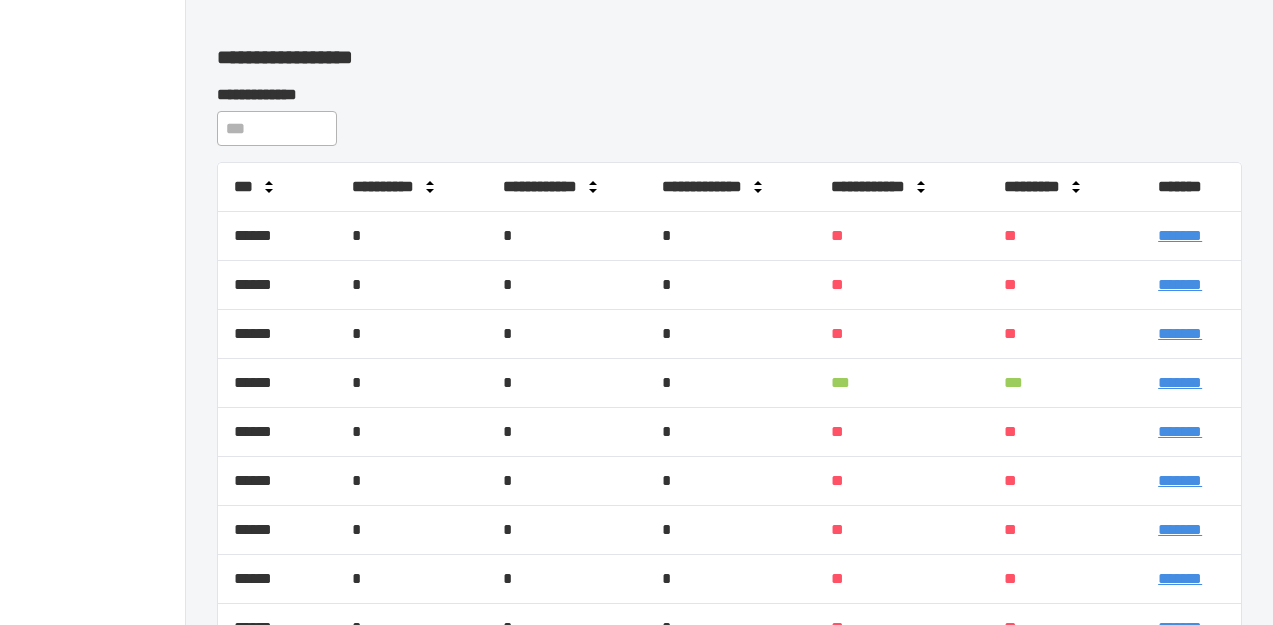 scroll, scrollTop: 571, scrollLeft: 0, axis: vertical 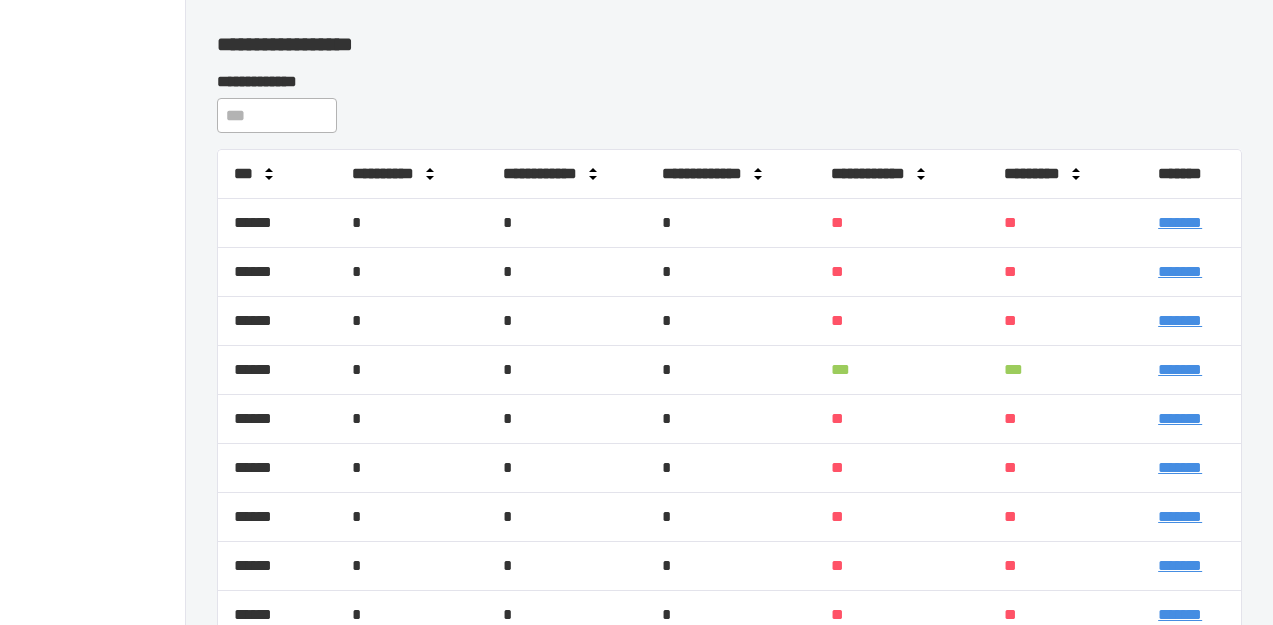 click on "*******" at bounding box center (1180, 369) 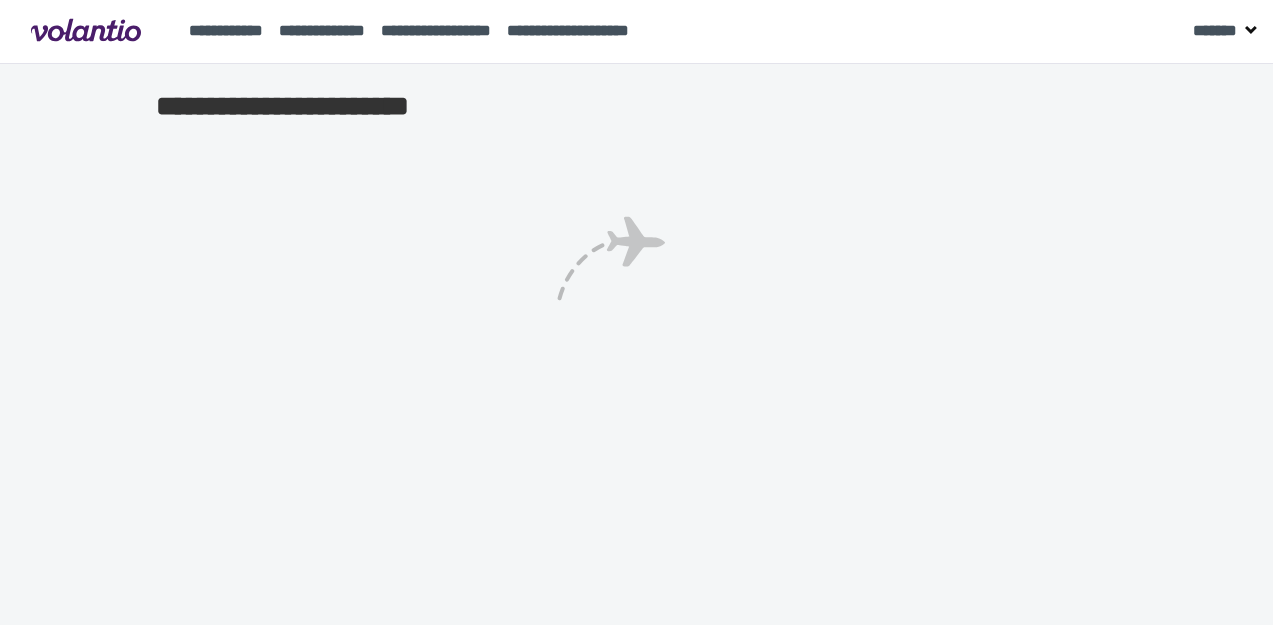 scroll, scrollTop: 0, scrollLeft: 0, axis: both 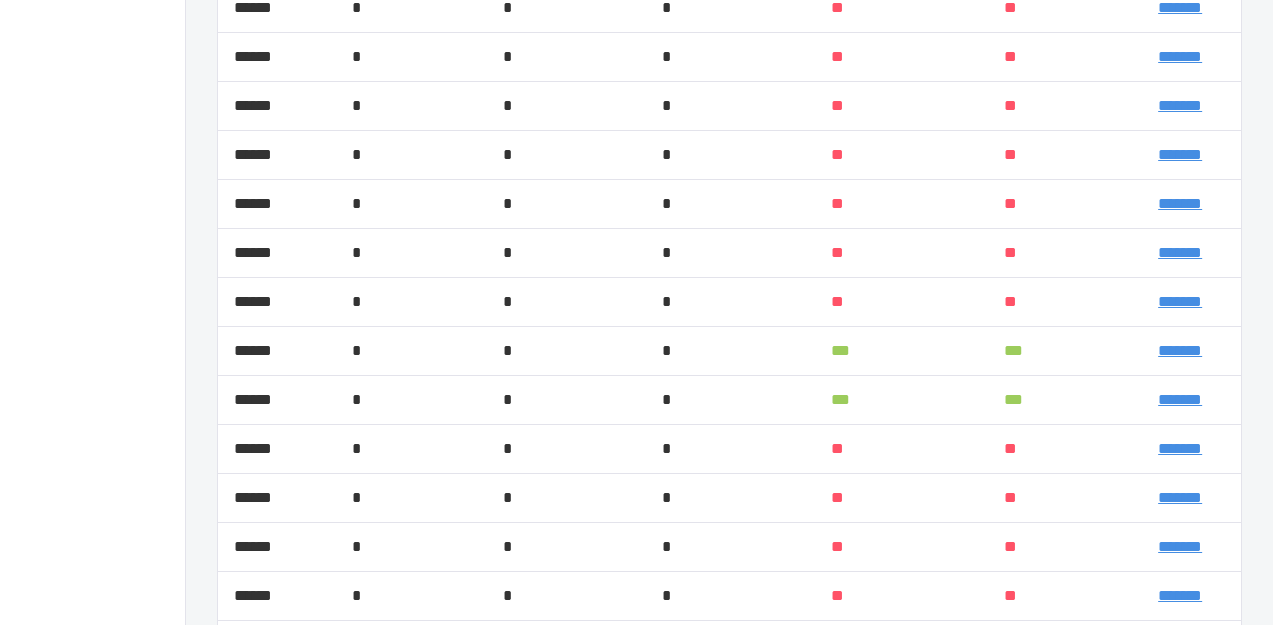 click on "*******" at bounding box center (1180, 350) 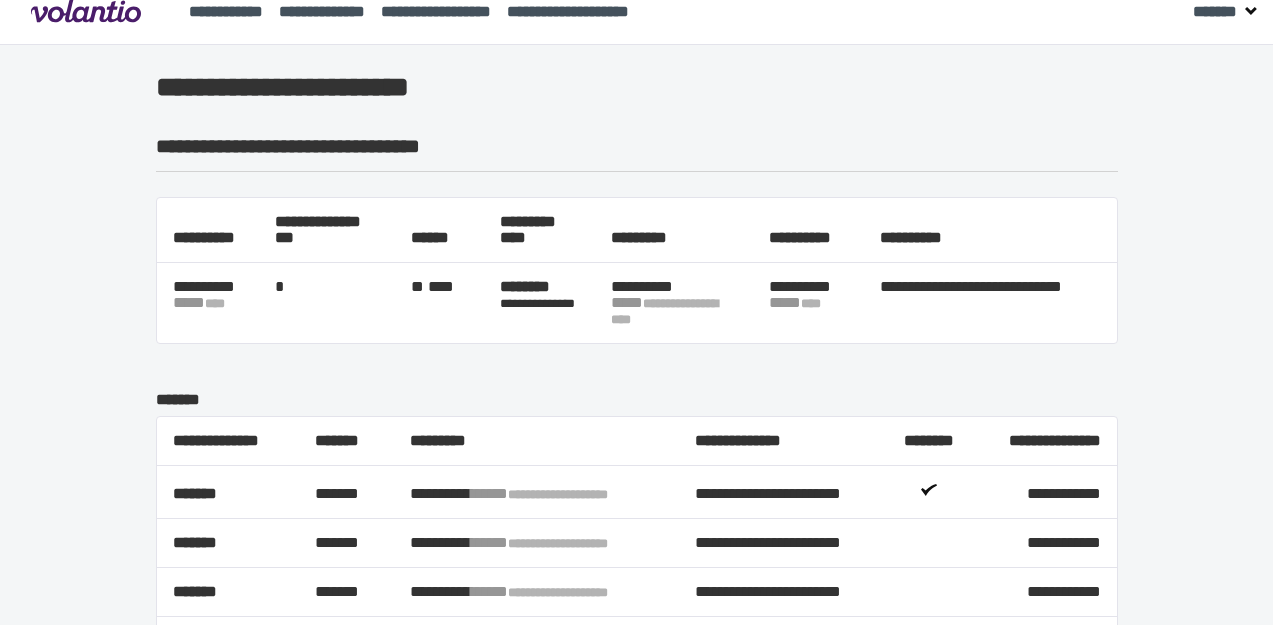 scroll, scrollTop: 16, scrollLeft: 0, axis: vertical 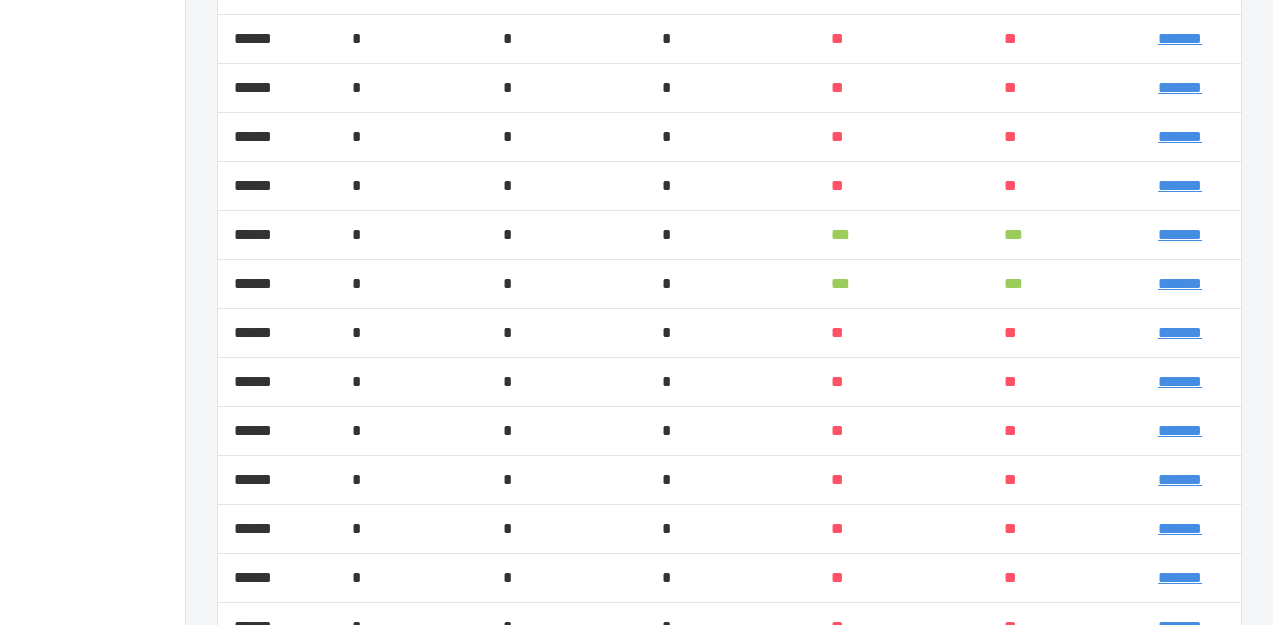 click on "*******" at bounding box center (1180, 283) 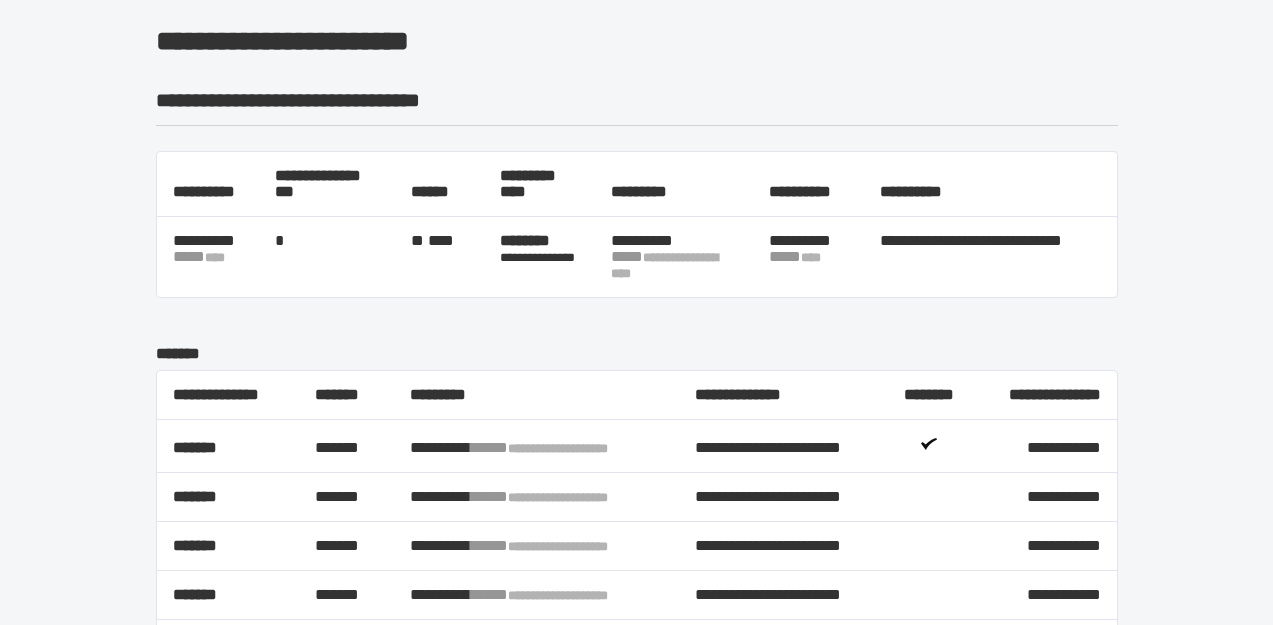 scroll, scrollTop: 88, scrollLeft: 0, axis: vertical 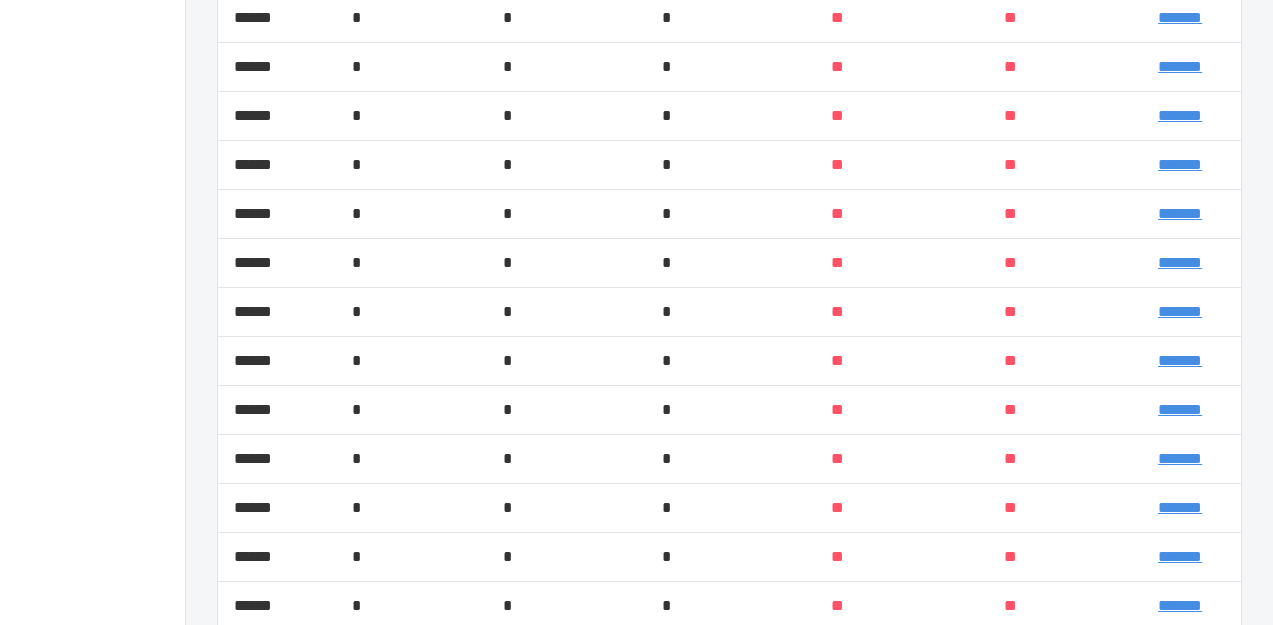 click on "*******" at bounding box center (1180, 360) 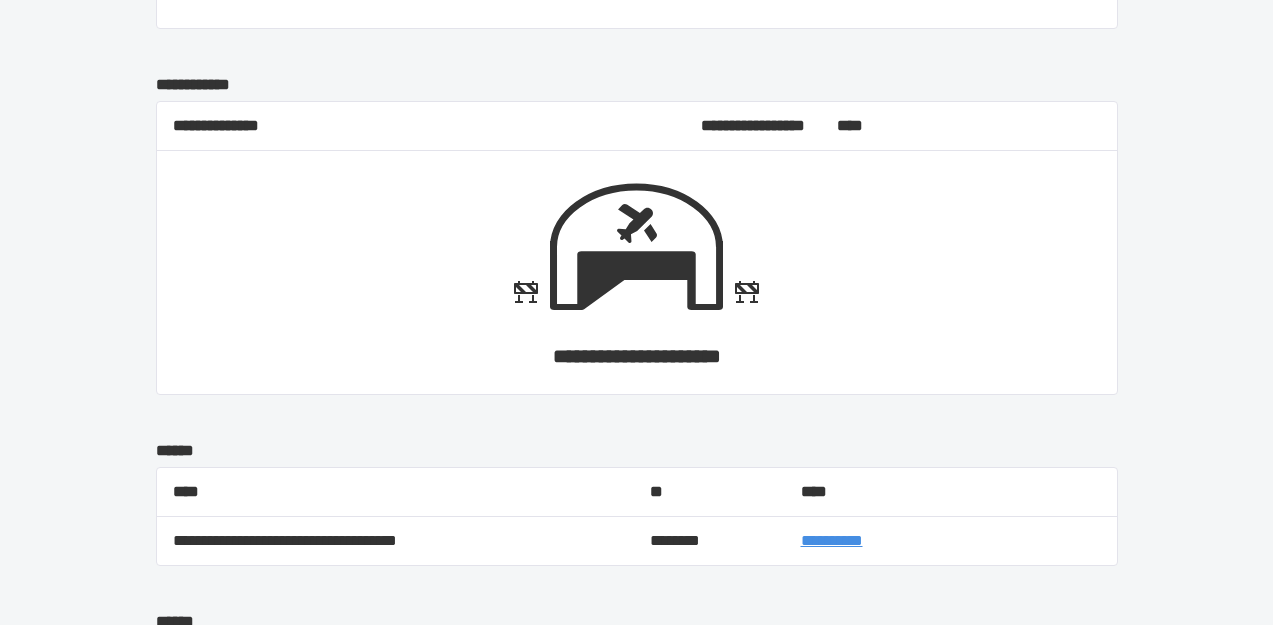 scroll, scrollTop: 1337, scrollLeft: 0, axis: vertical 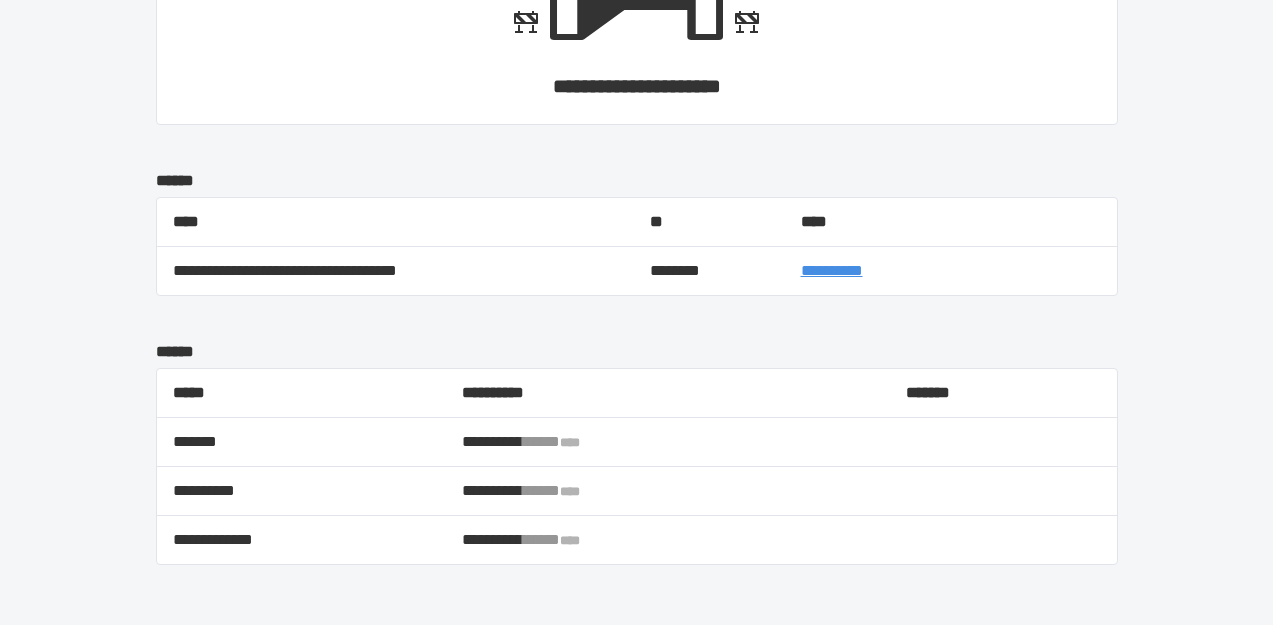 click on "**********" at bounding box center (832, 270) 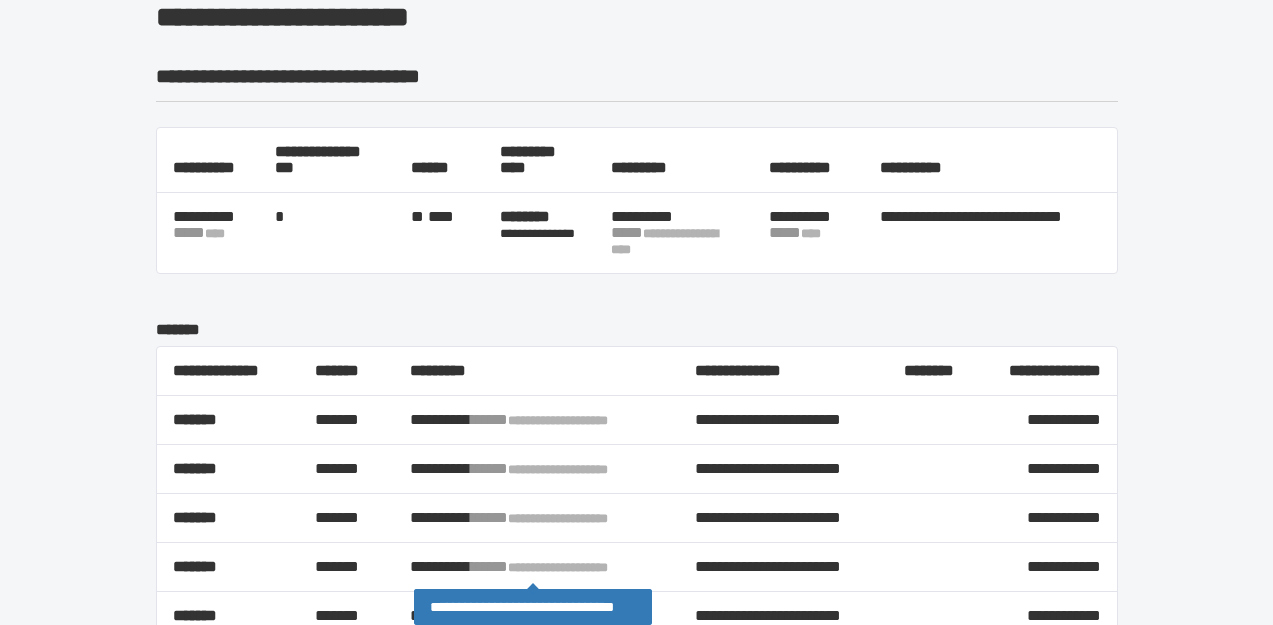 scroll, scrollTop: 0, scrollLeft: 0, axis: both 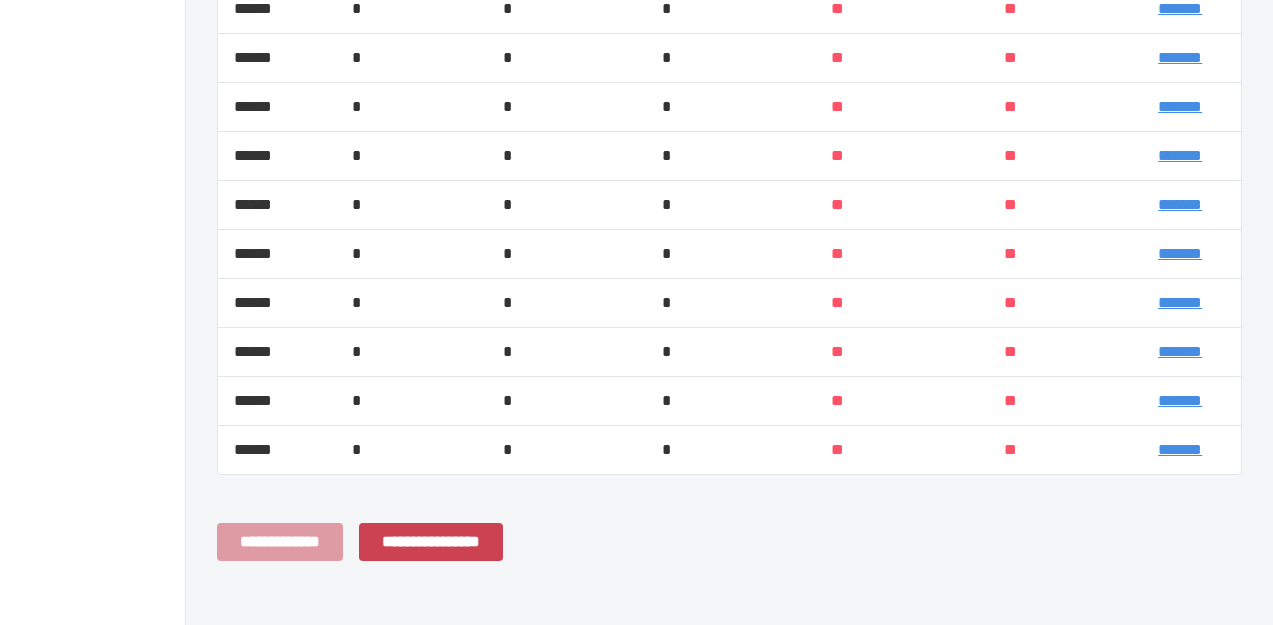 click on "*******" at bounding box center [1180, 400] 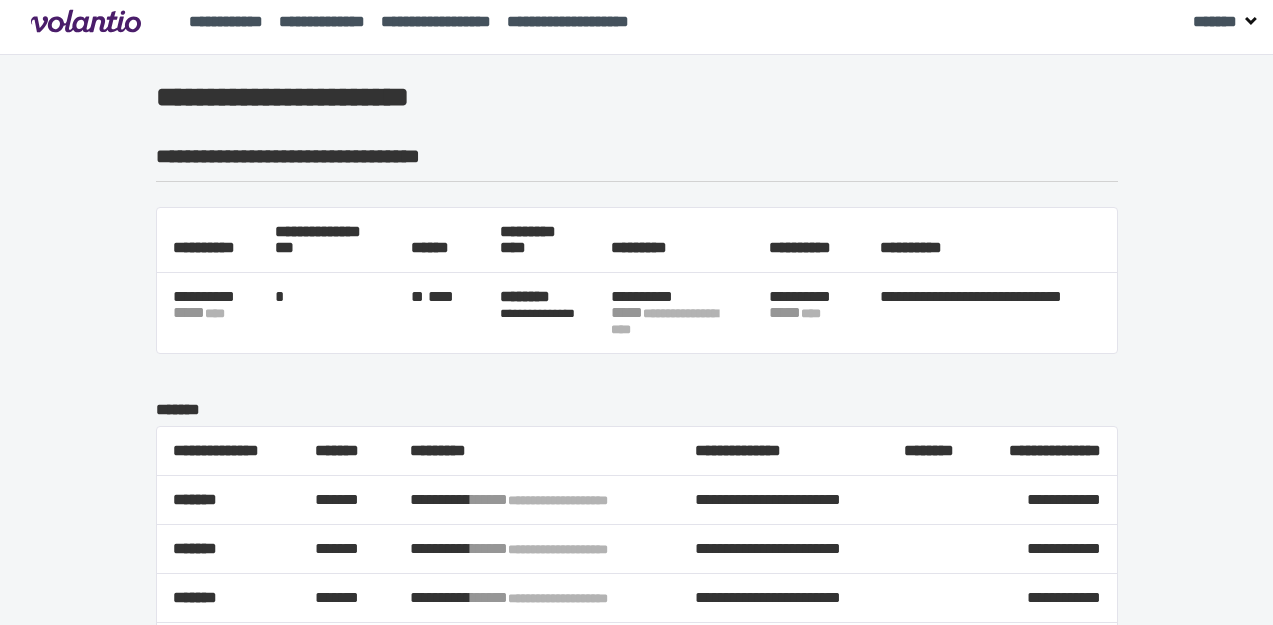 scroll, scrollTop: 0, scrollLeft: 0, axis: both 